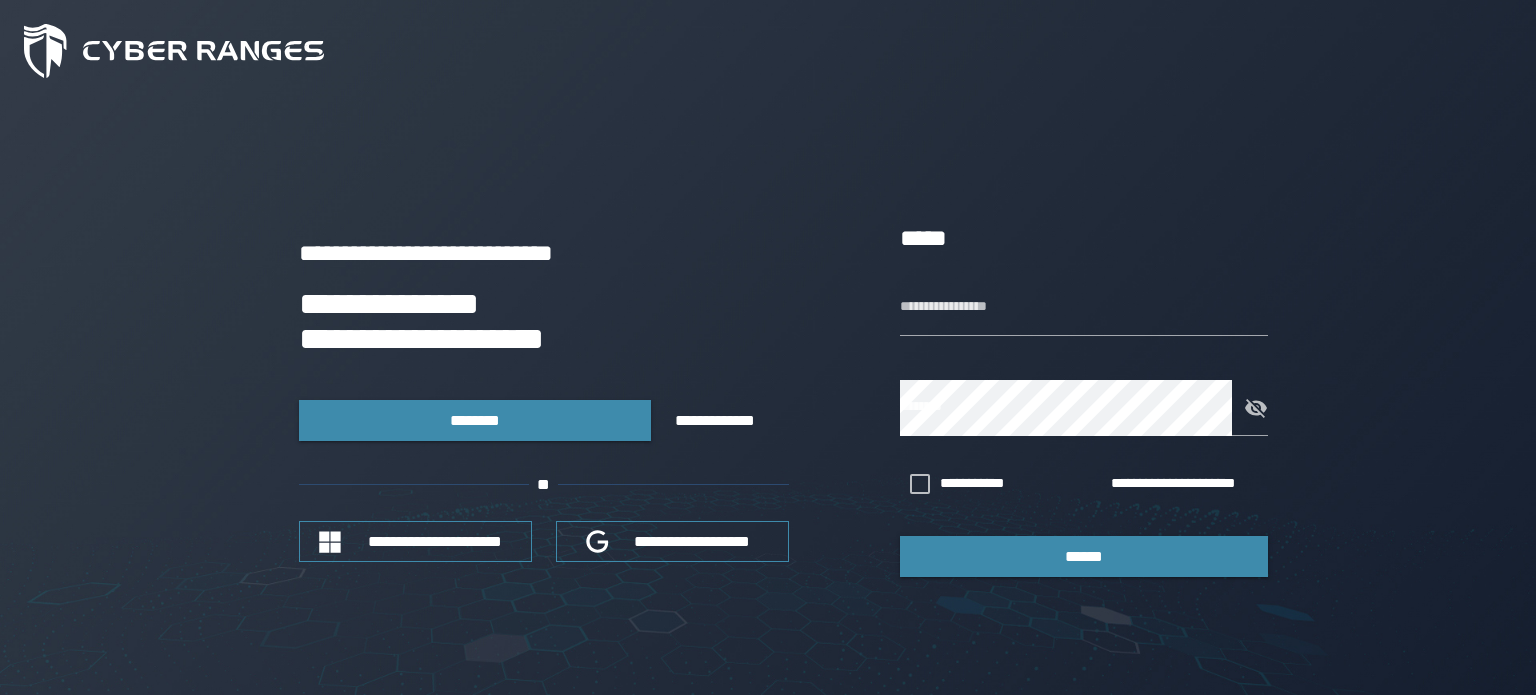 scroll, scrollTop: 0, scrollLeft: 0, axis: both 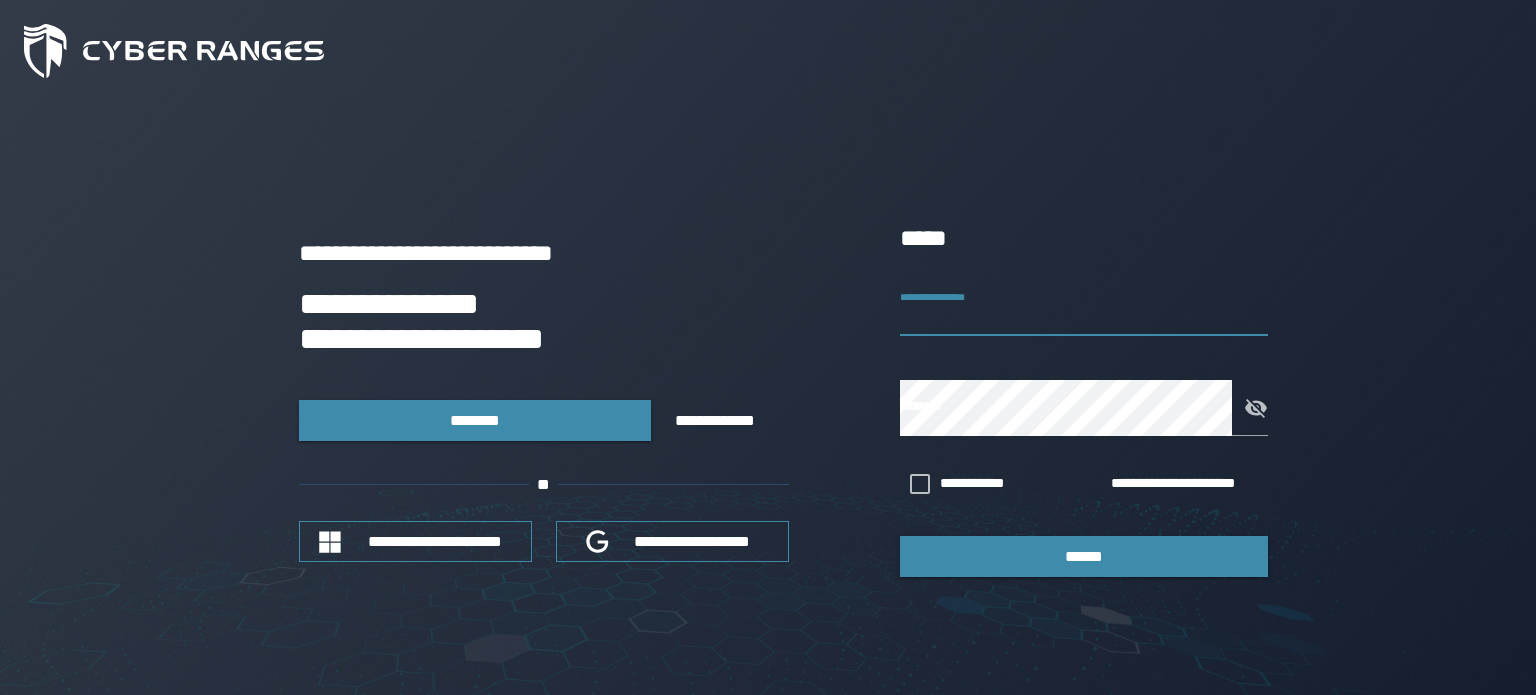 click on "**********" at bounding box center [1084, 308] 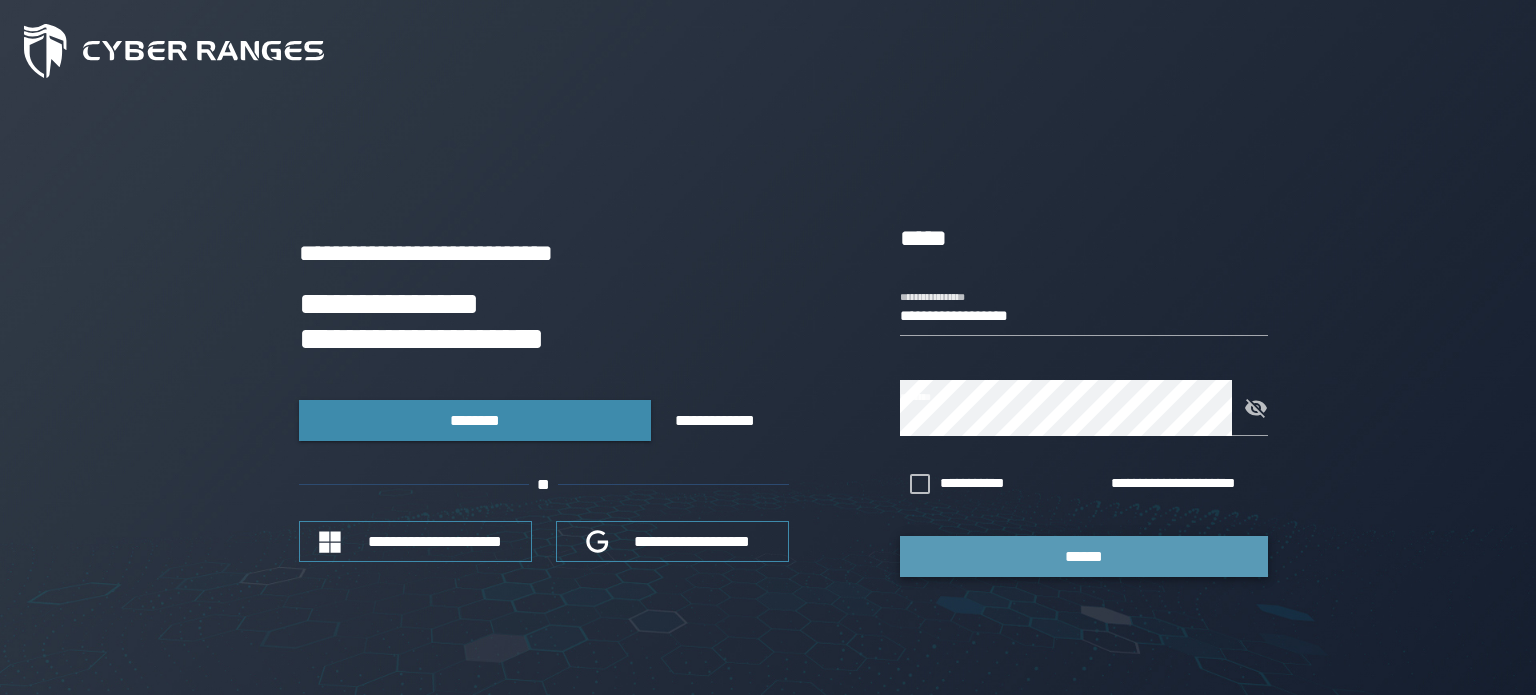 click on "******" at bounding box center [1084, 556] 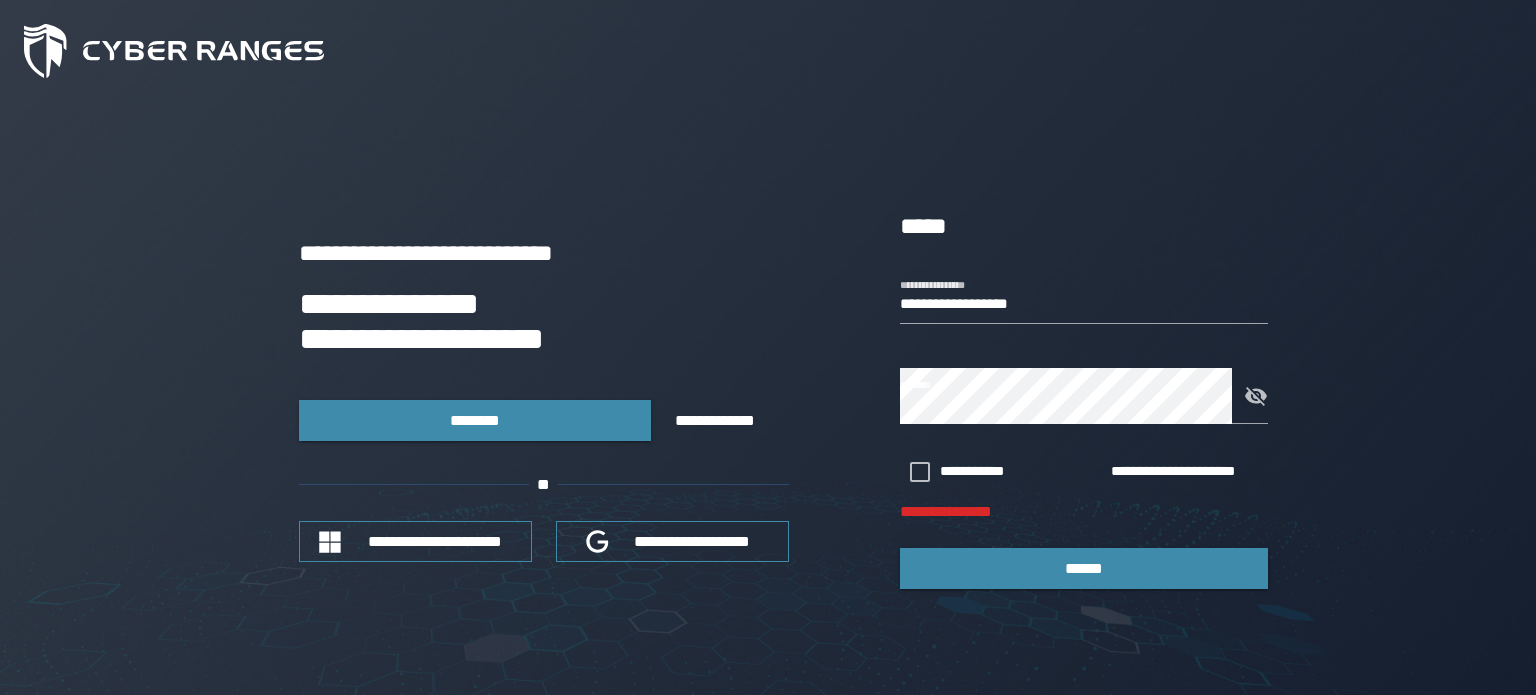 click on "**********" at bounding box center [544, 421] 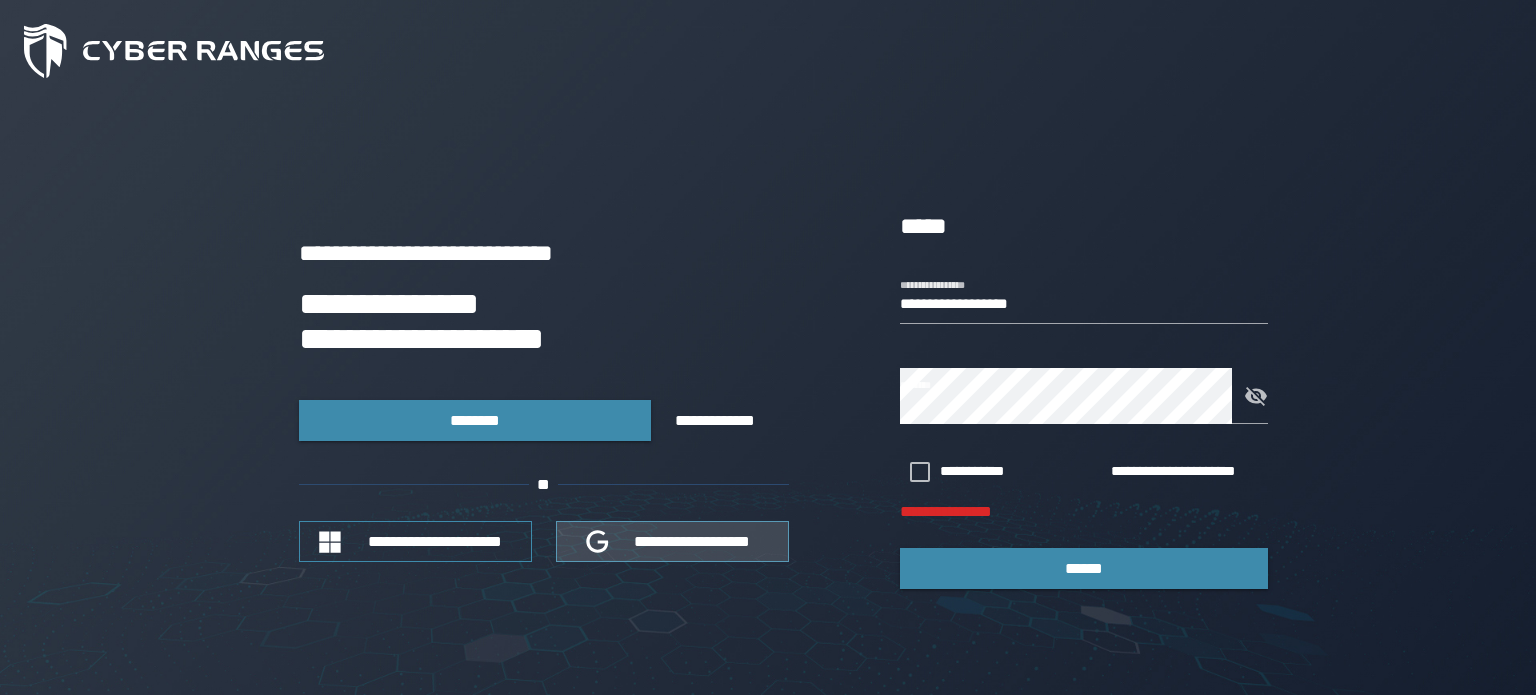 click on "**********" at bounding box center [672, 541] 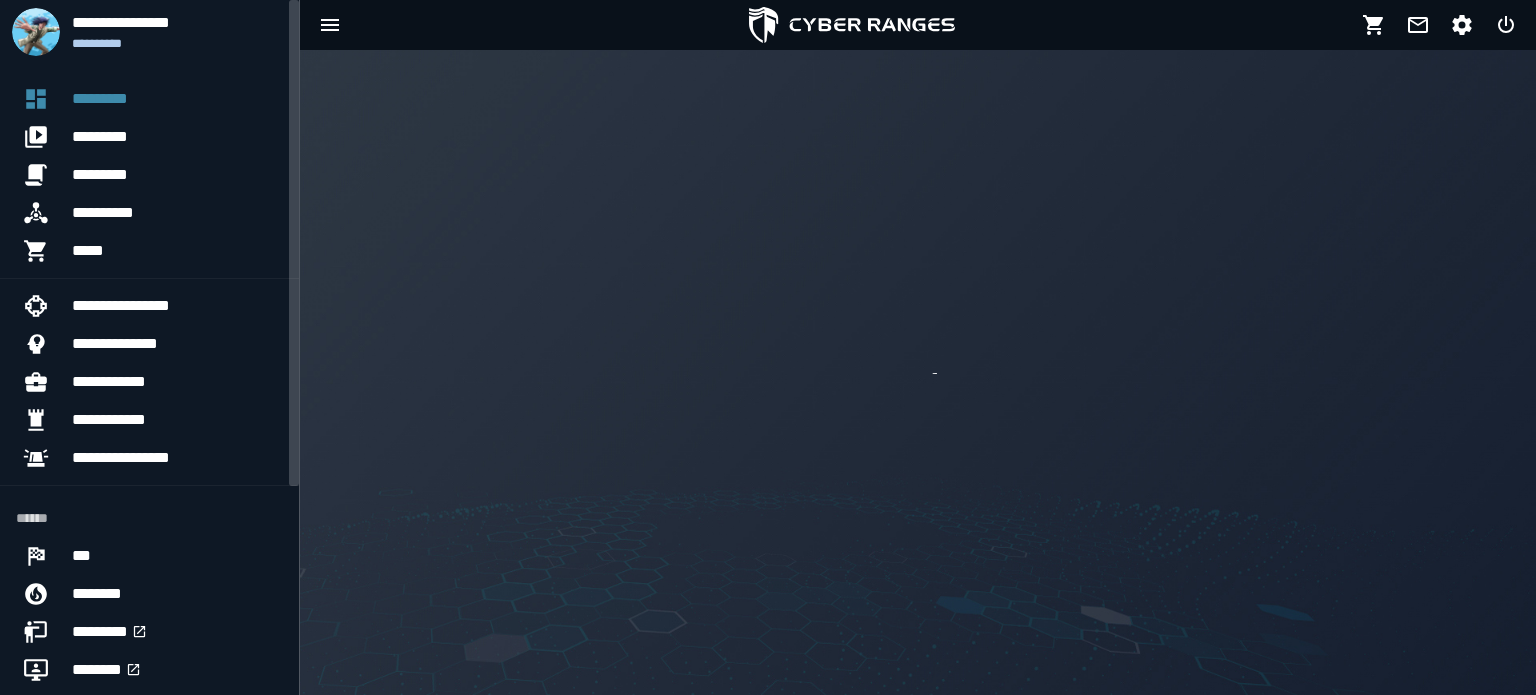 scroll, scrollTop: 0, scrollLeft: 0, axis: both 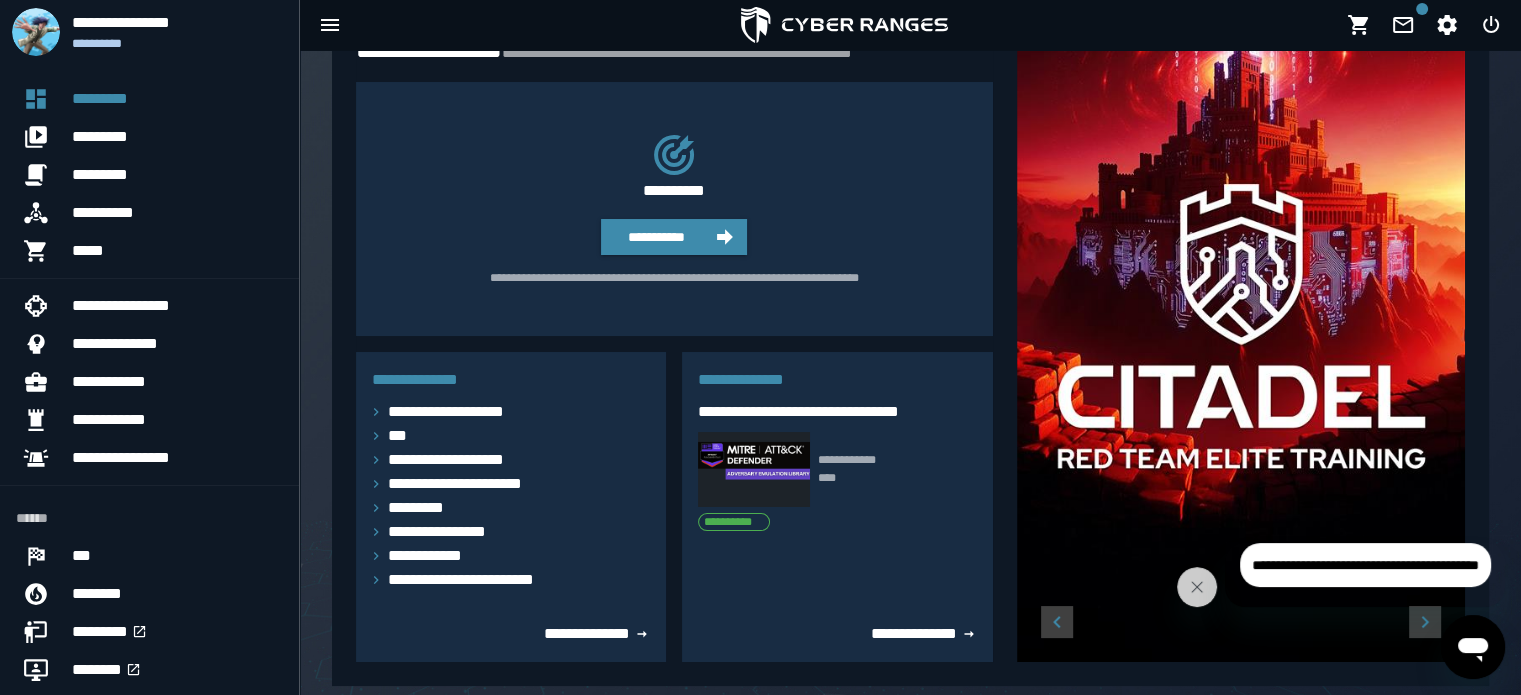 click at bounding box center (753, 469) 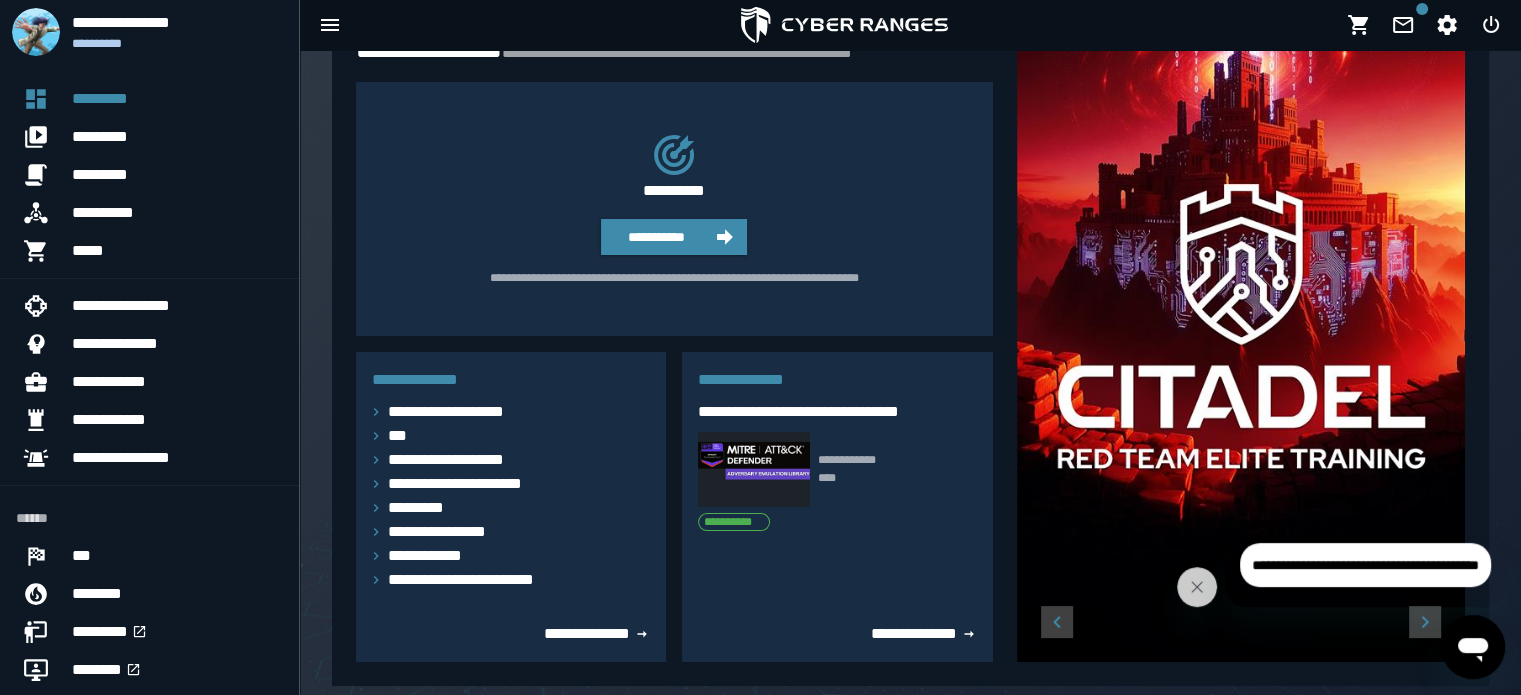 scroll, scrollTop: 0, scrollLeft: 0, axis: both 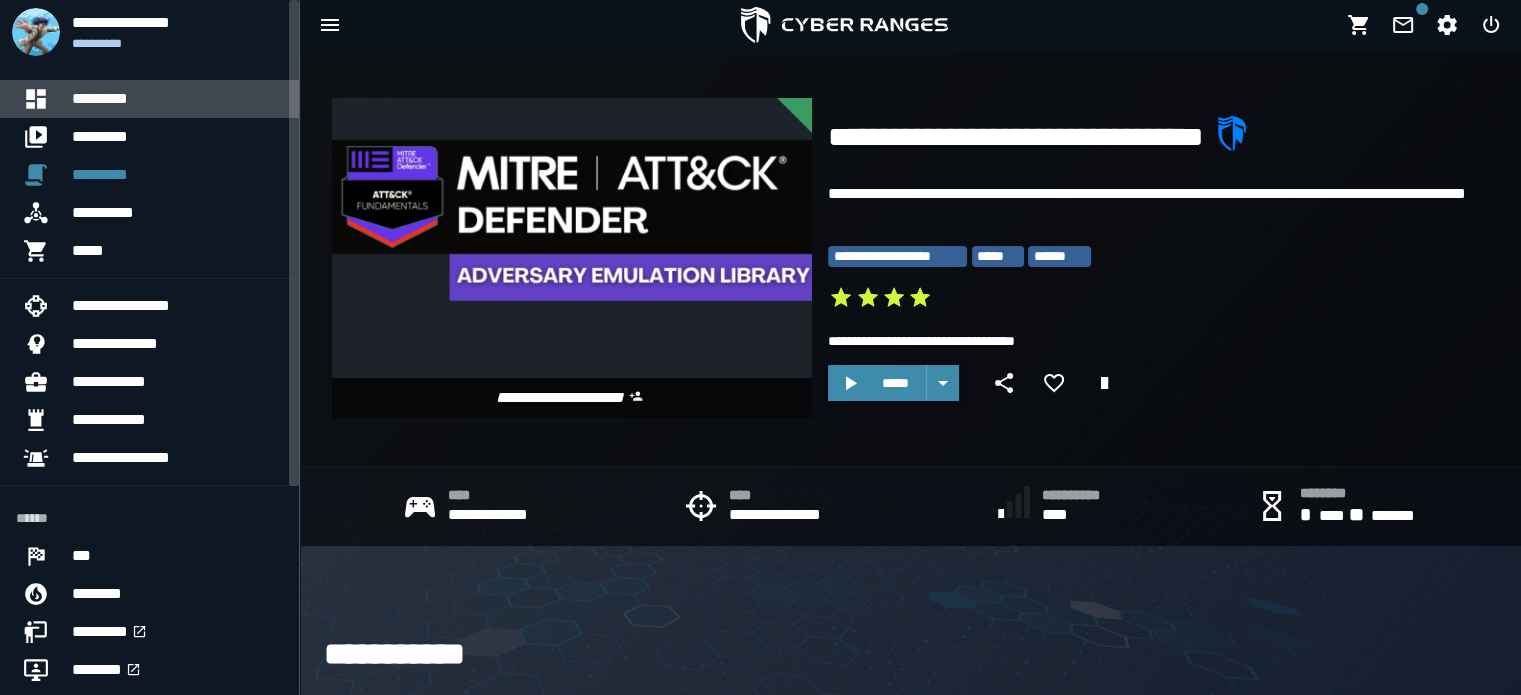 click on "*********" at bounding box center [177, 99] 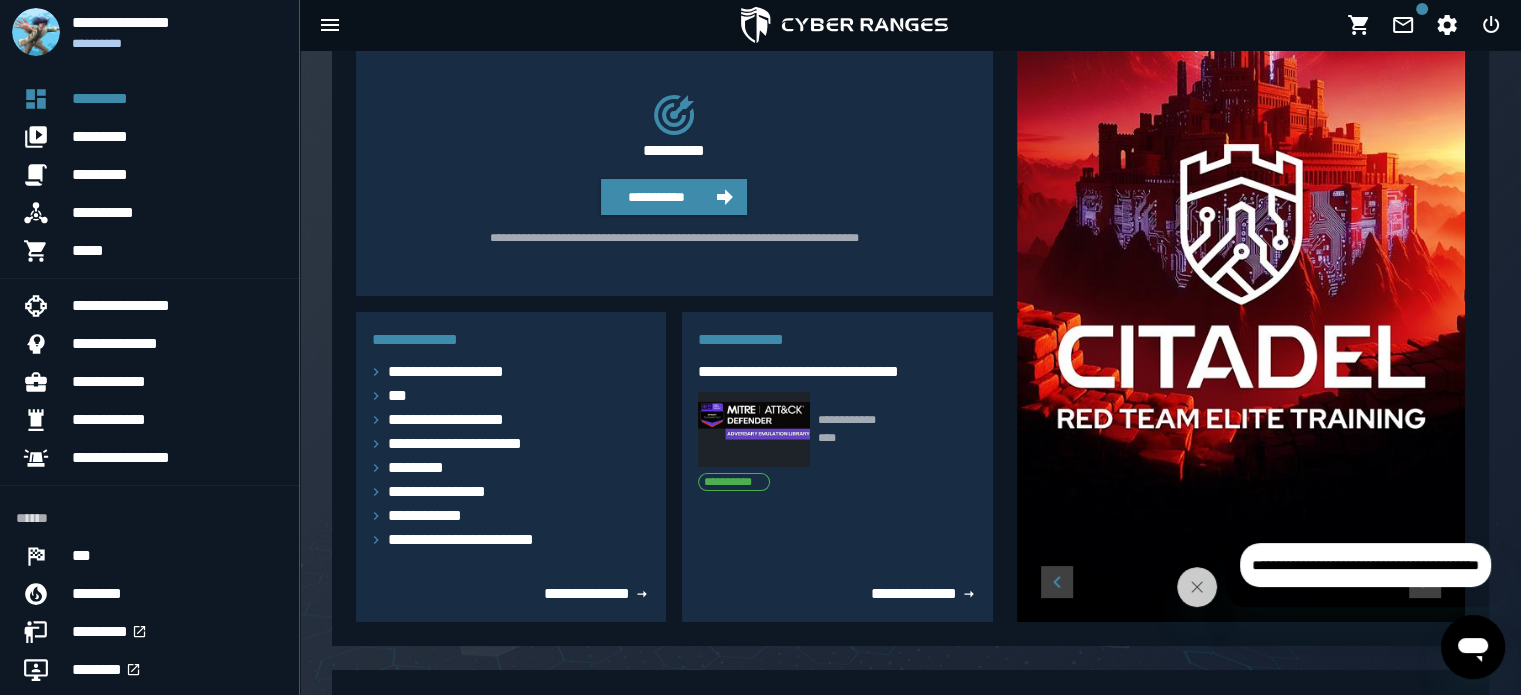 scroll, scrollTop: 0, scrollLeft: 0, axis: both 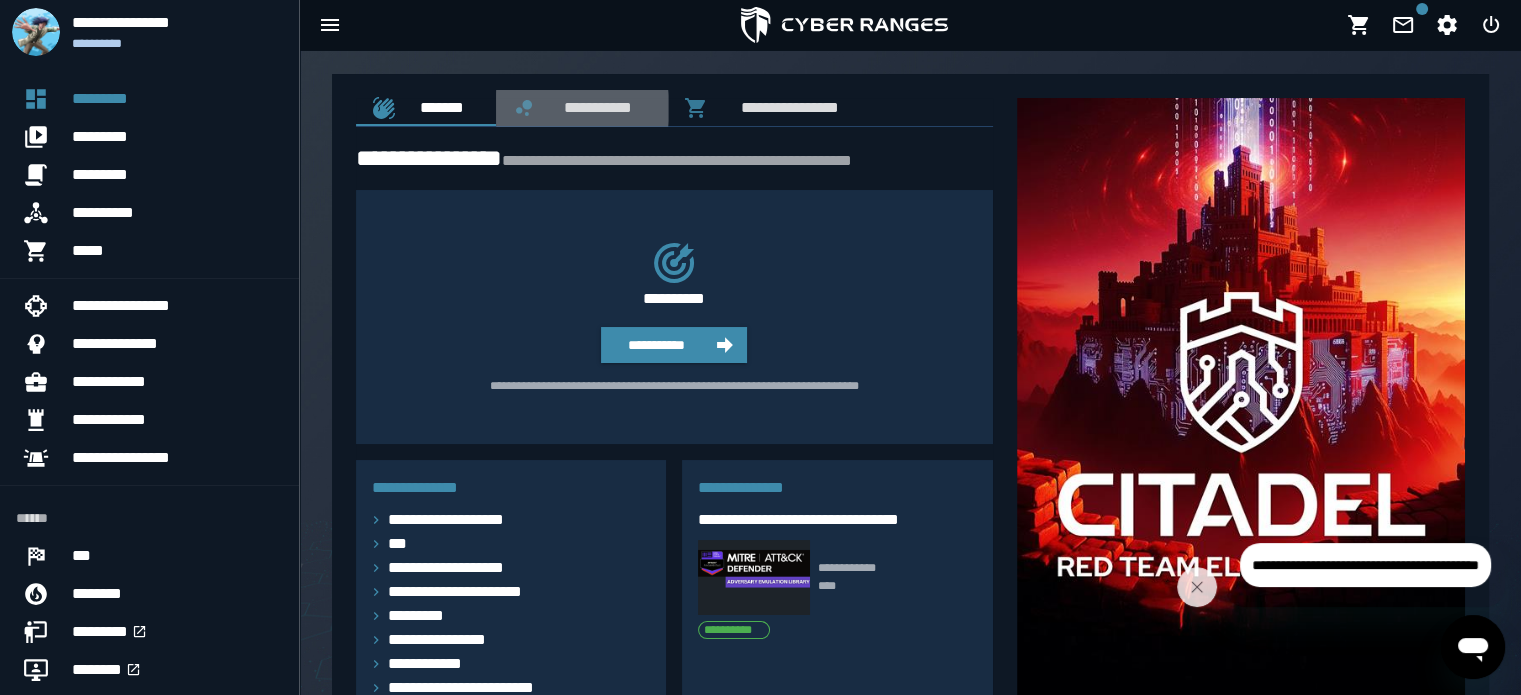 click on "**********" at bounding box center (594, 107) 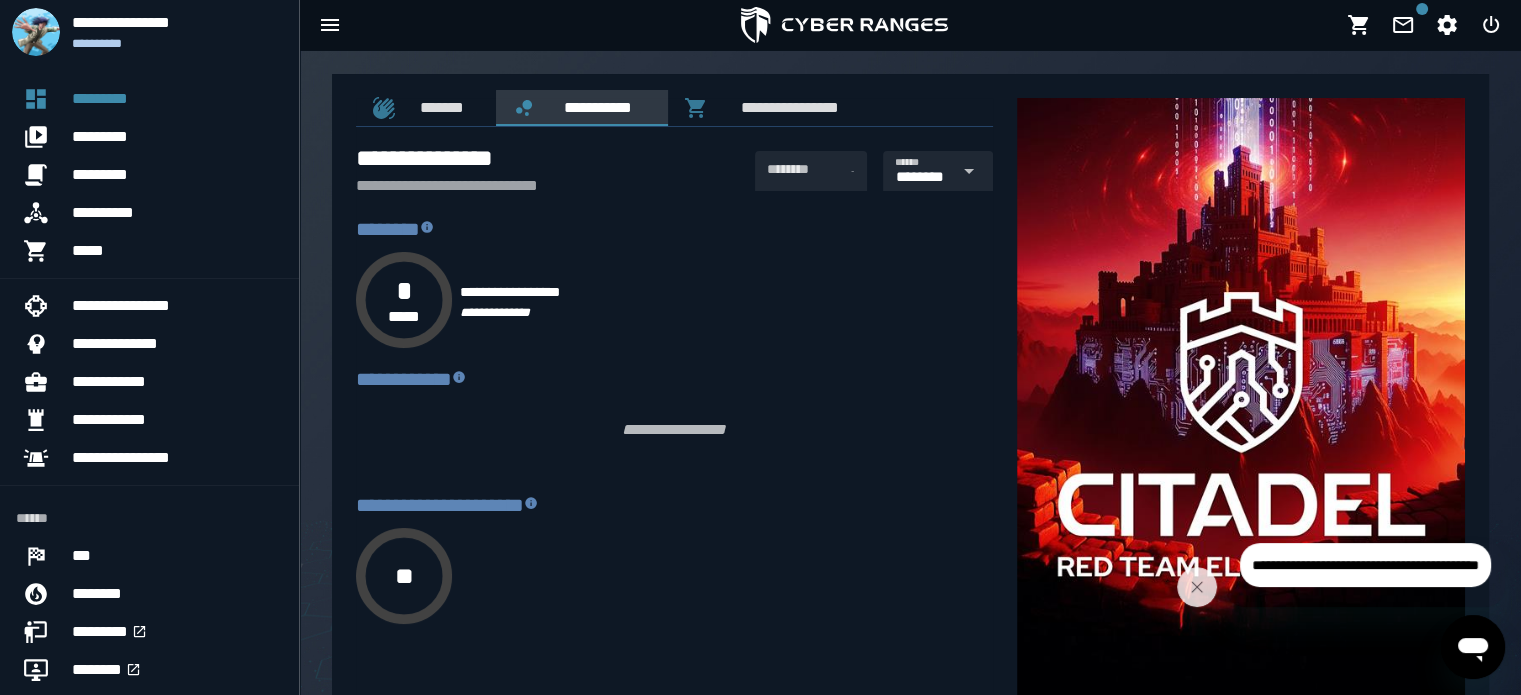 type on "****" 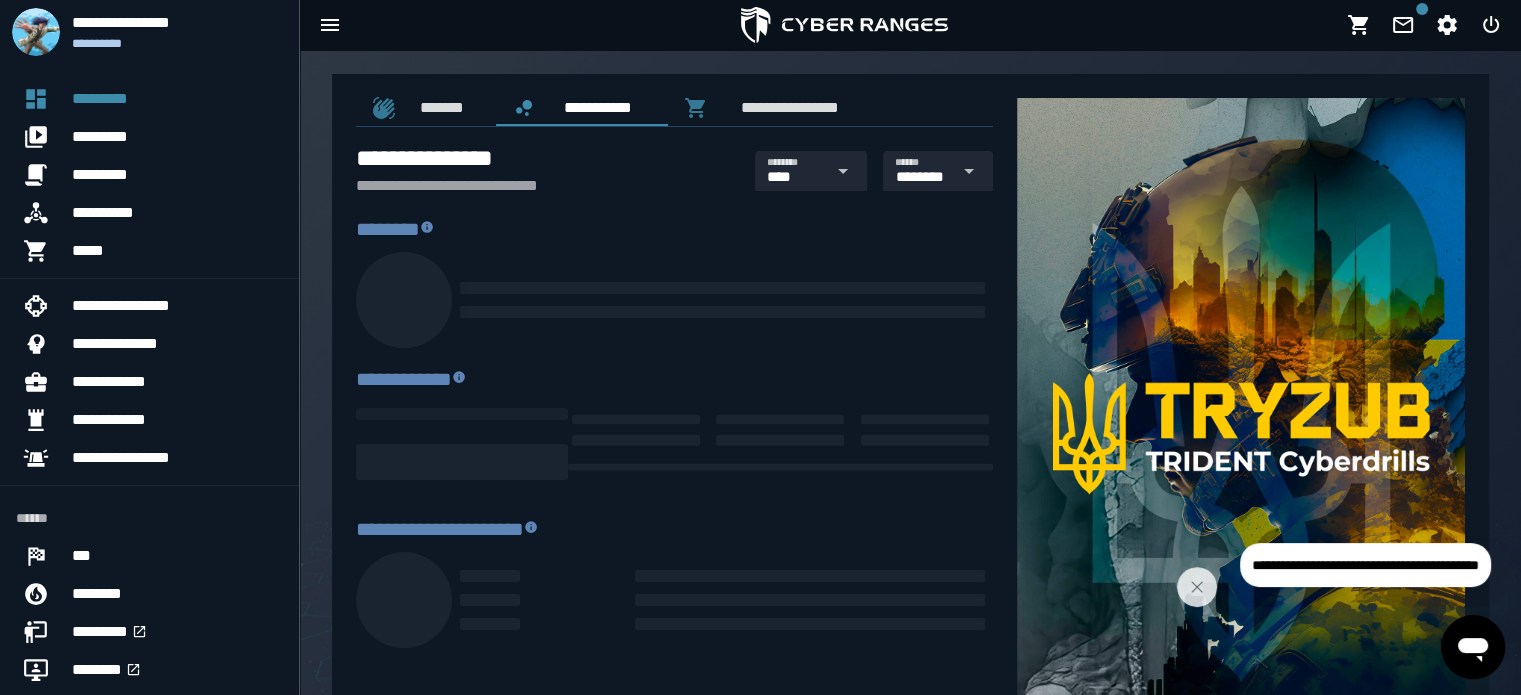 click at bounding box center (1241, 434) 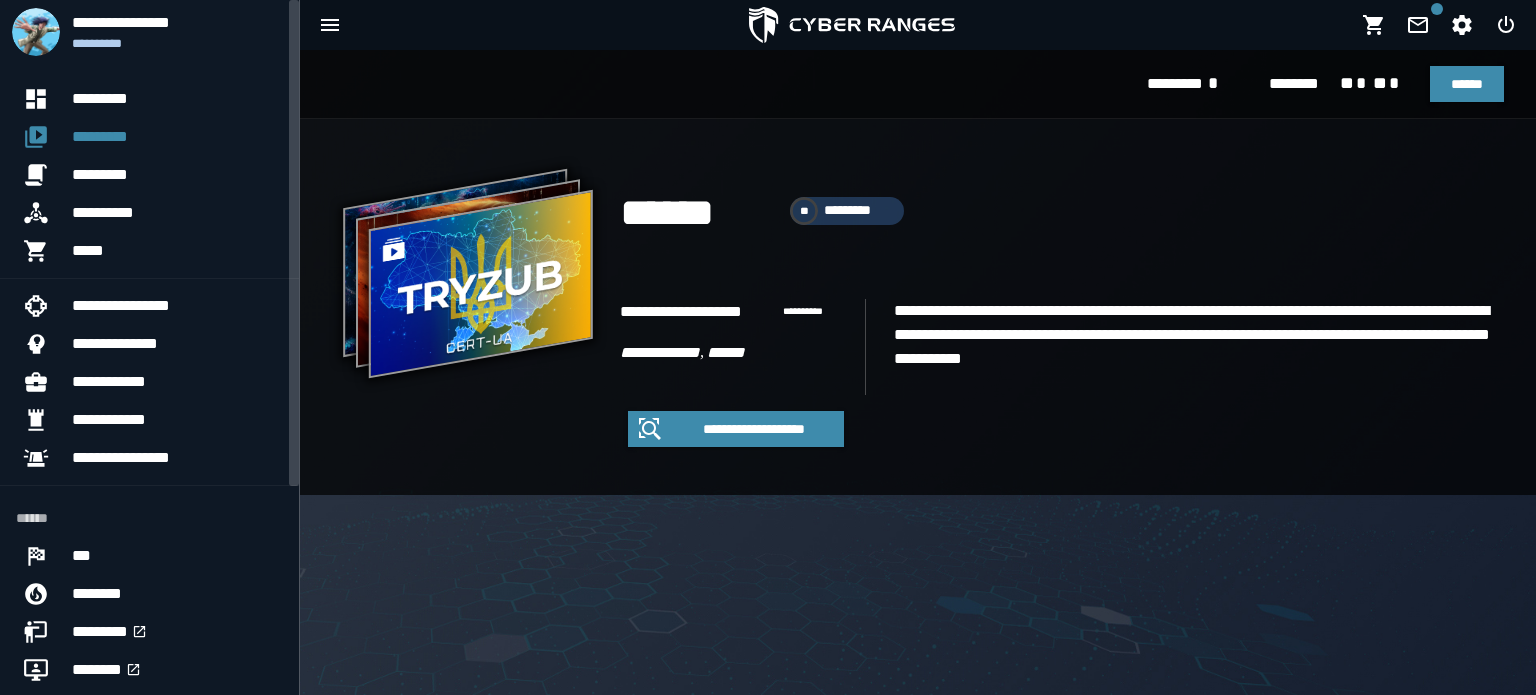scroll, scrollTop: 0, scrollLeft: 0, axis: both 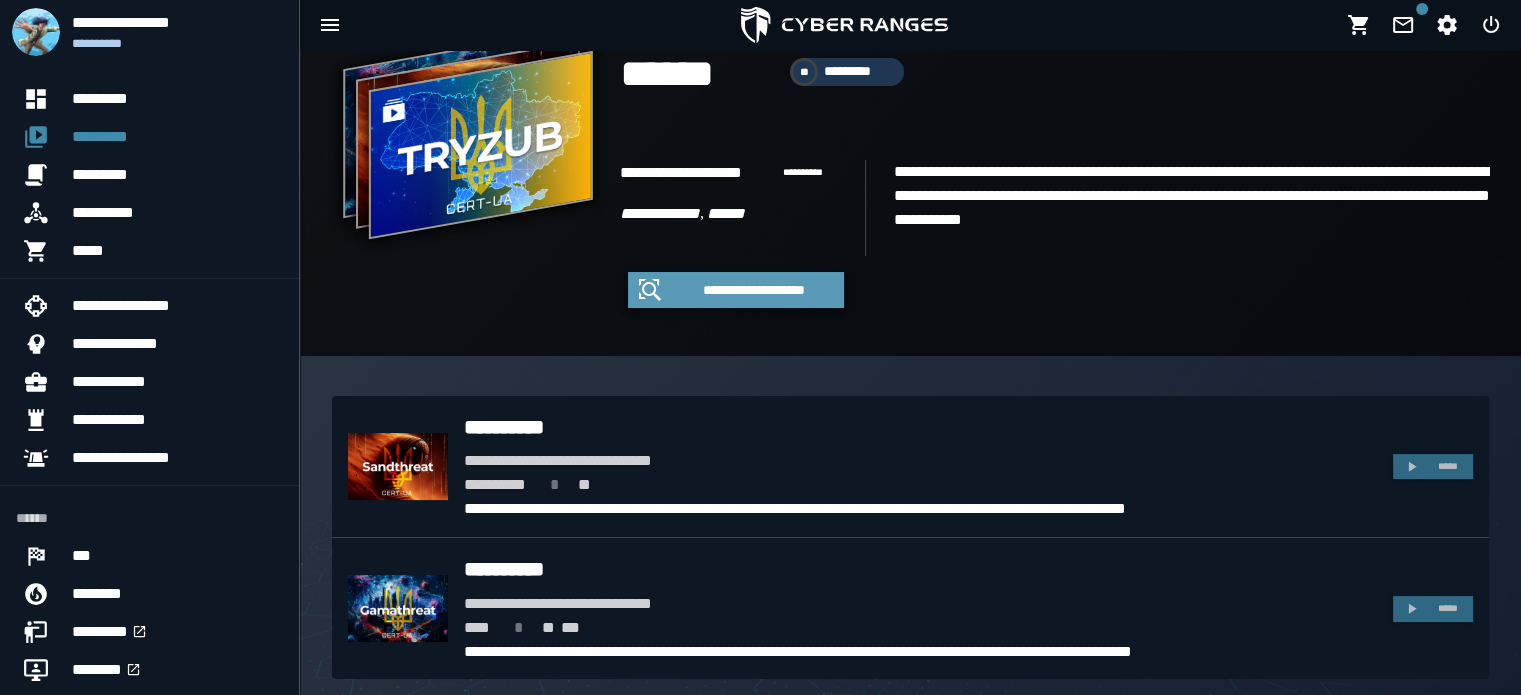 click on "**********" at bounding box center (754, 290) 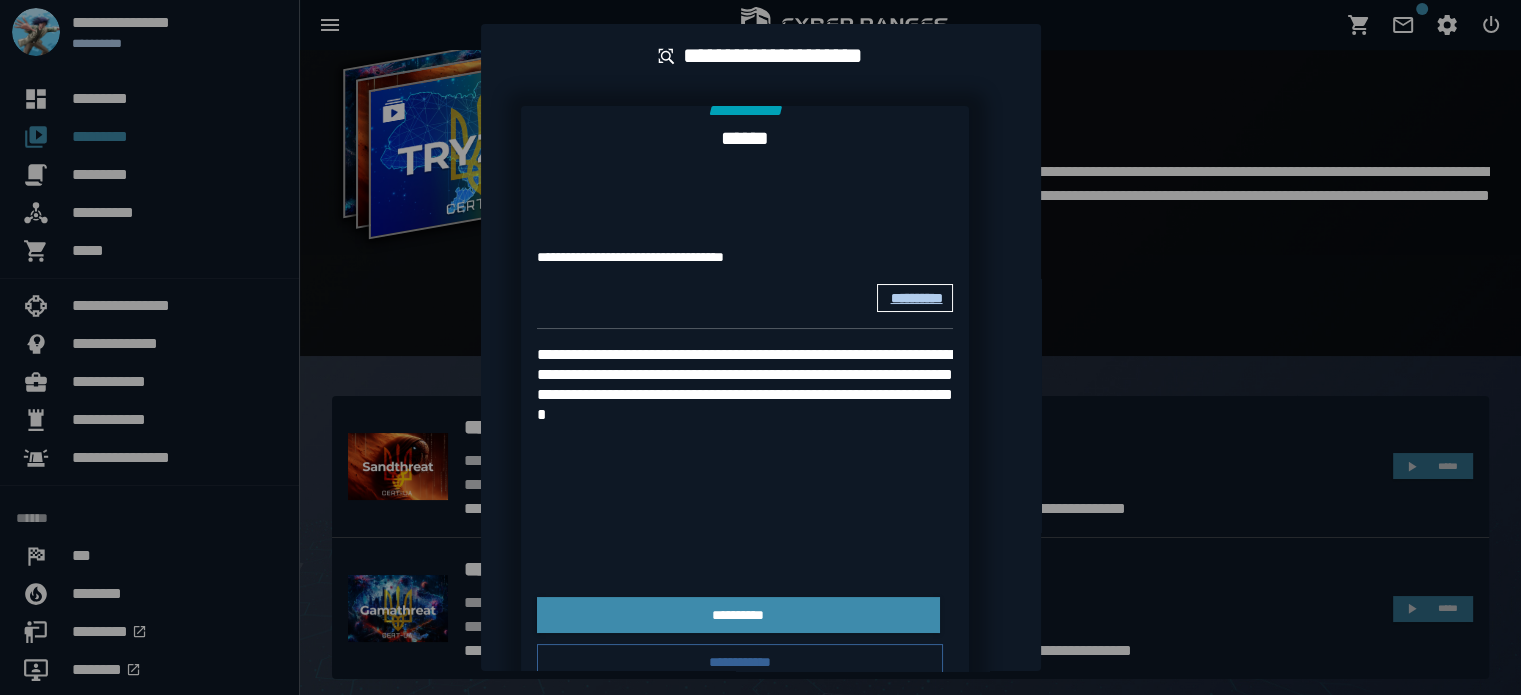 scroll, scrollTop: 0, scrollLeft: 0, axis: both 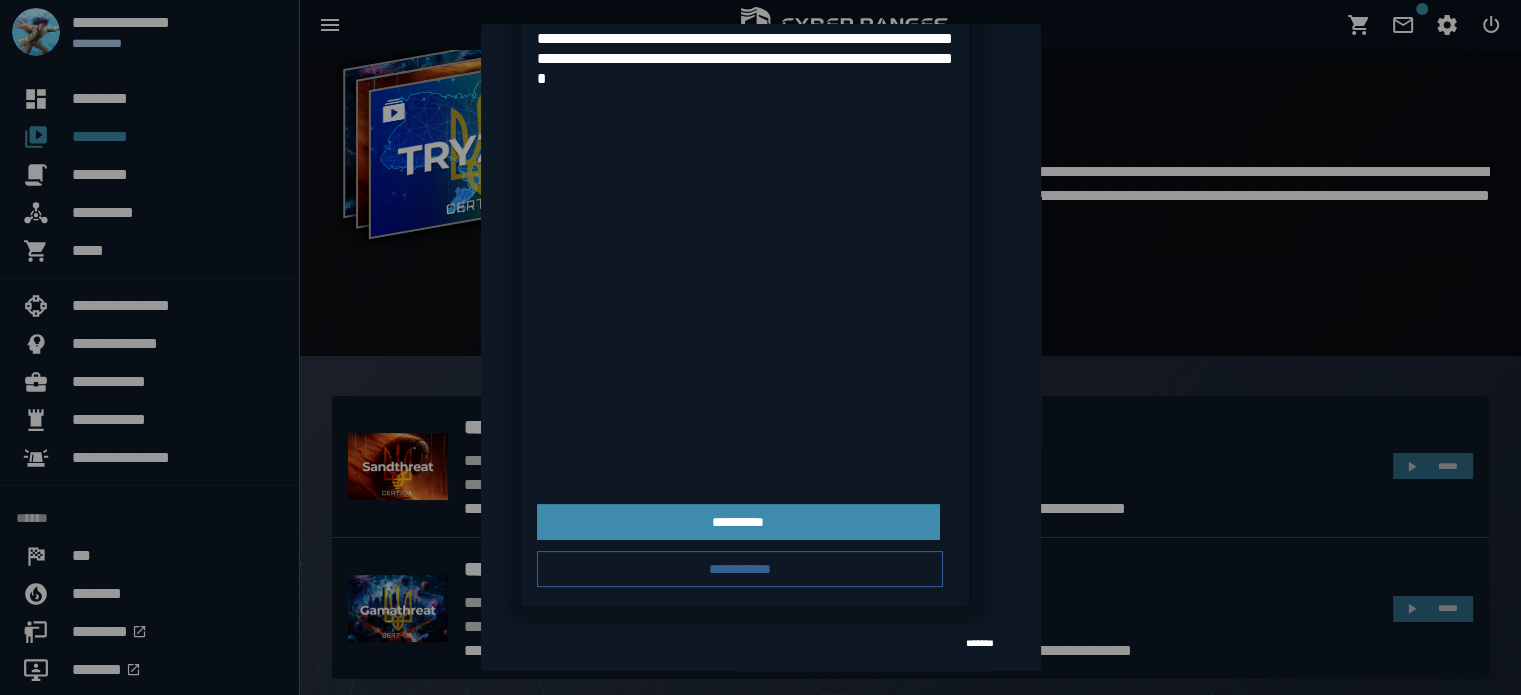 click at bounding box center (760, 347) 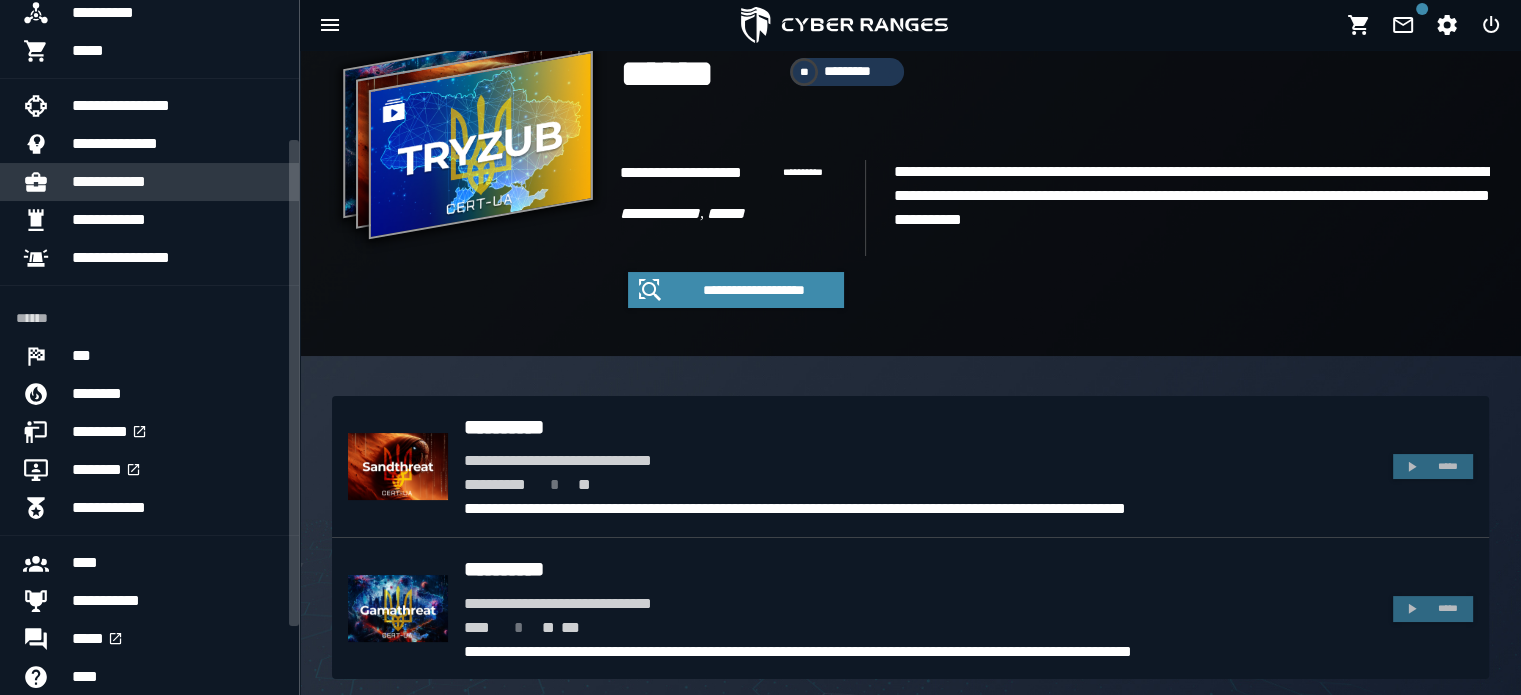 scroll, scrollTop: 203, scrollLeft: 0, axis: vertical 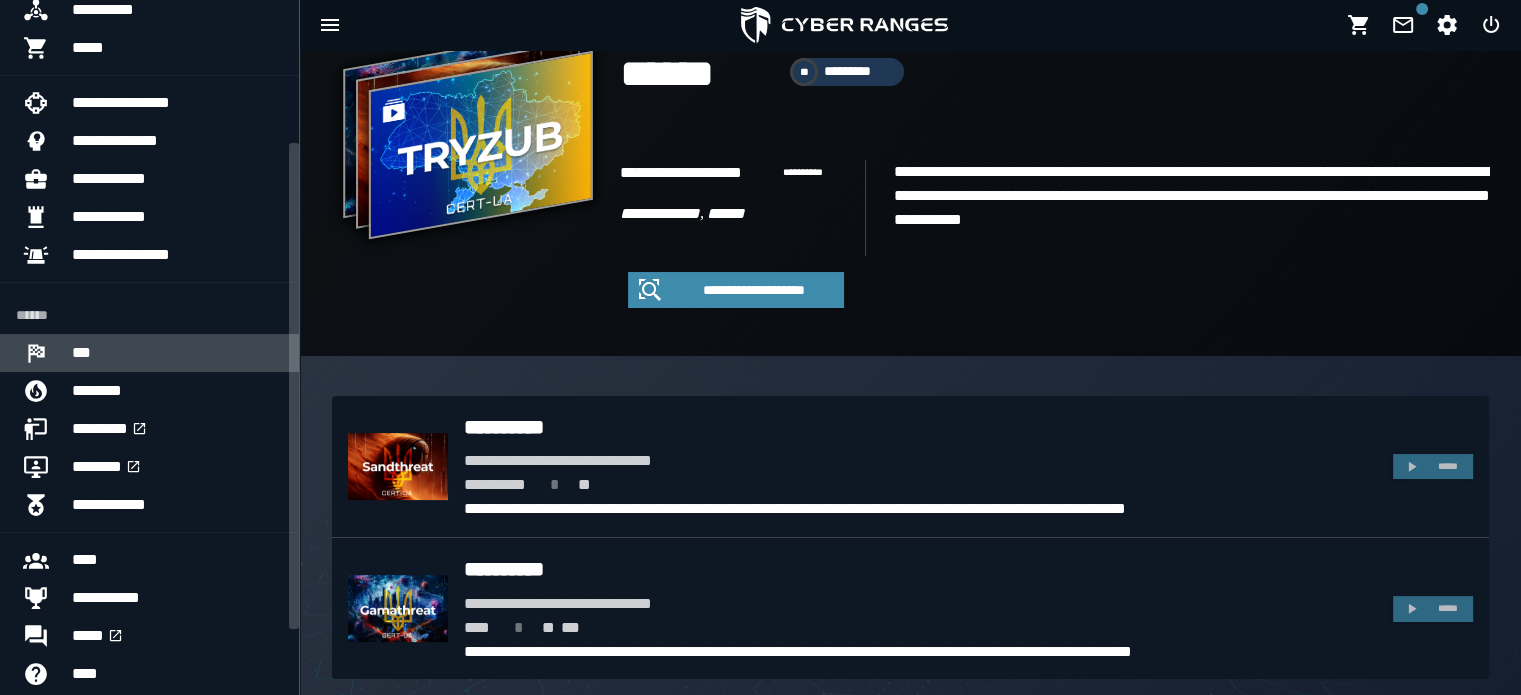 click on "***" at bounding box center [177, 353] 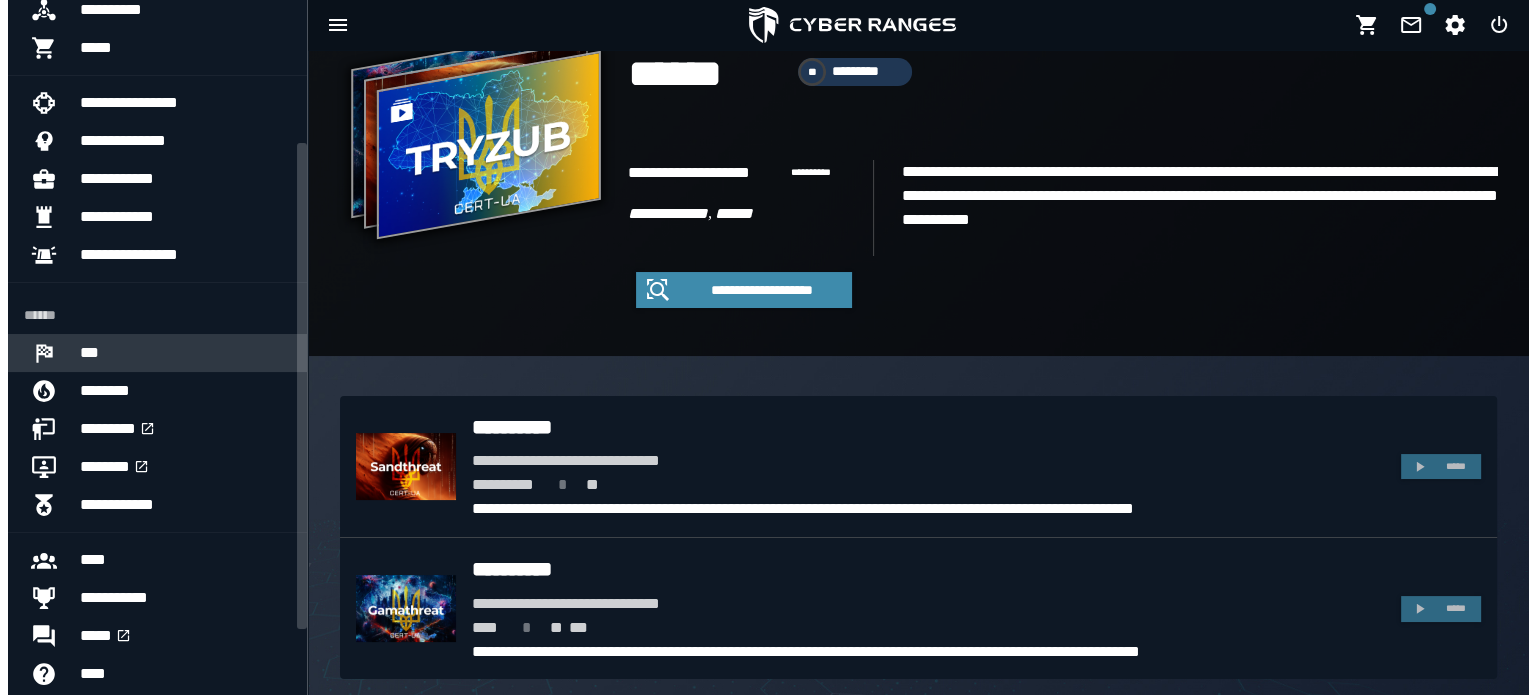 scroll, scrollTop: 0, scrollLeft: 0, axis: both 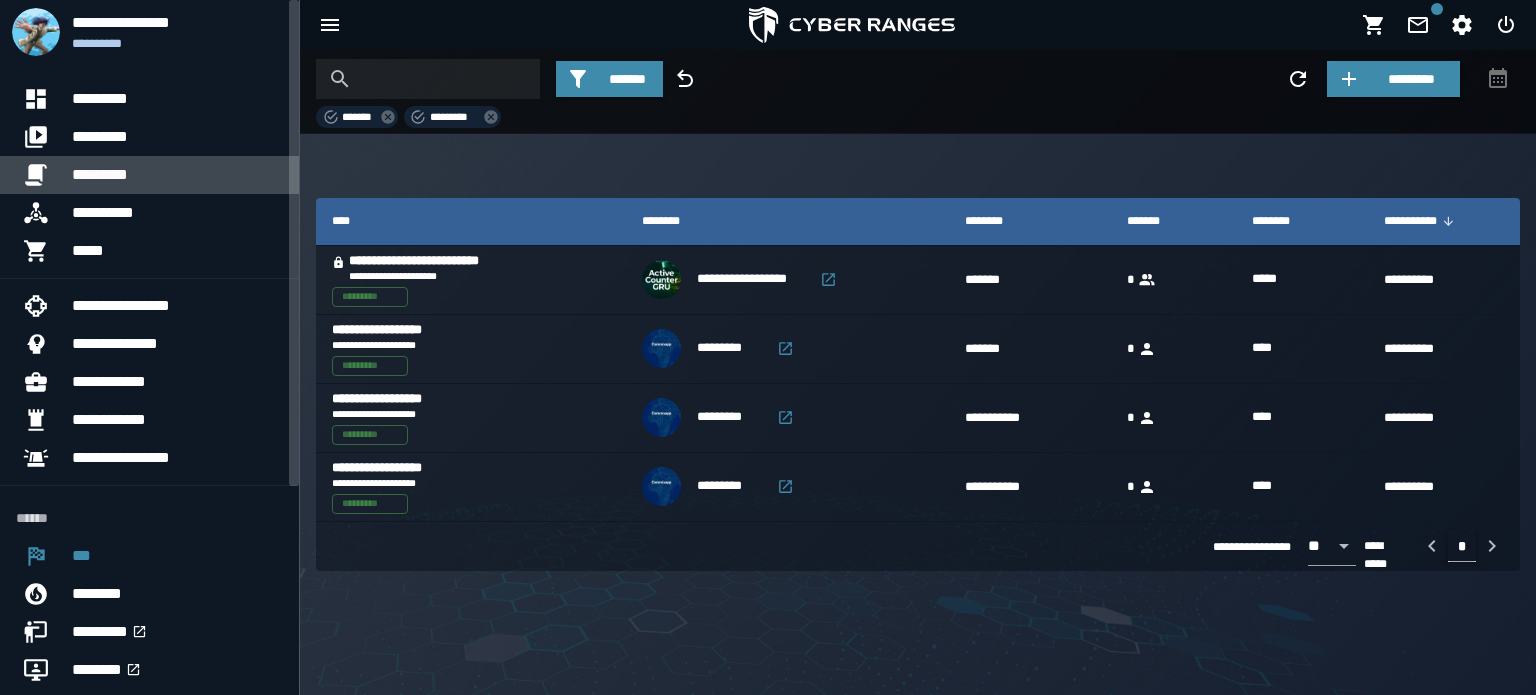 click on "*********" at bounding box center (177, 175) 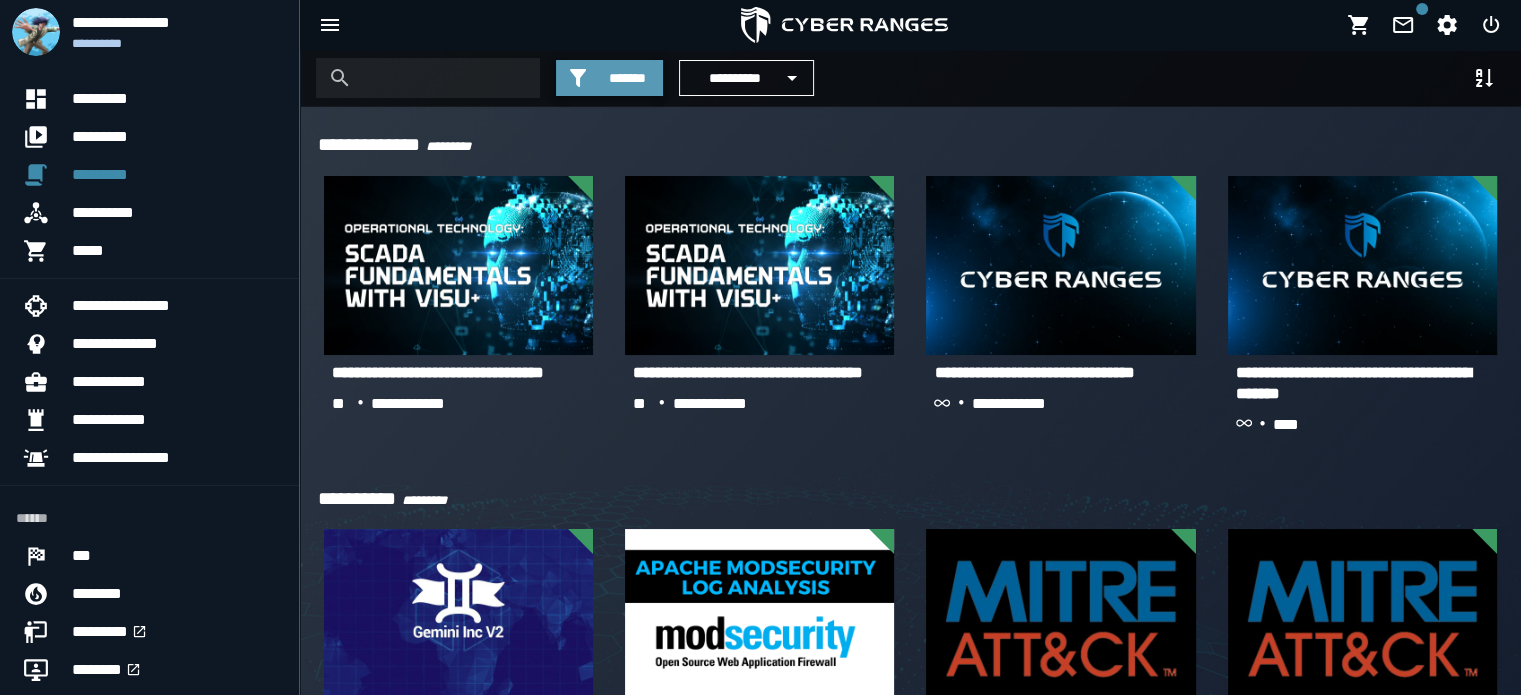 click on "*******" at bounding box center [609, 78] 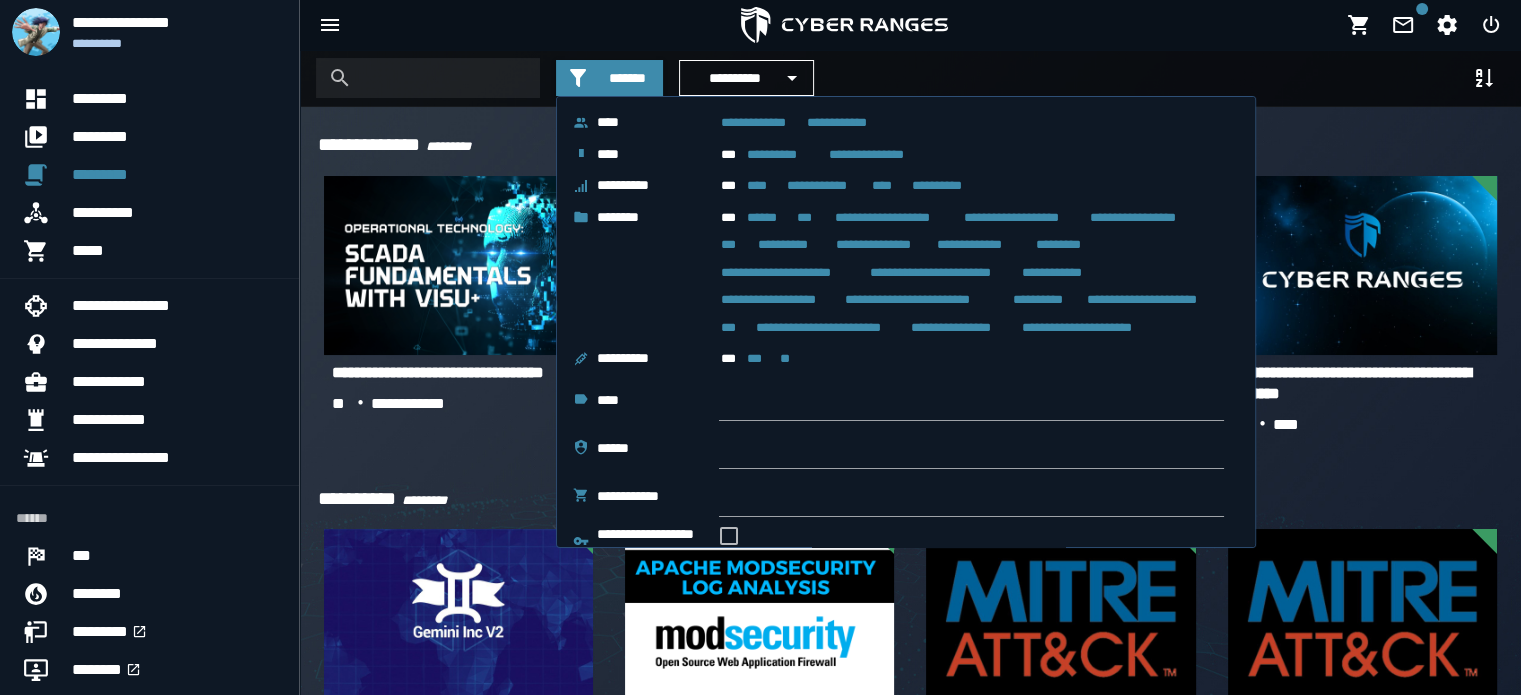 scroll, scrollTop: 29, scrollLeft: 0, axis: vertical 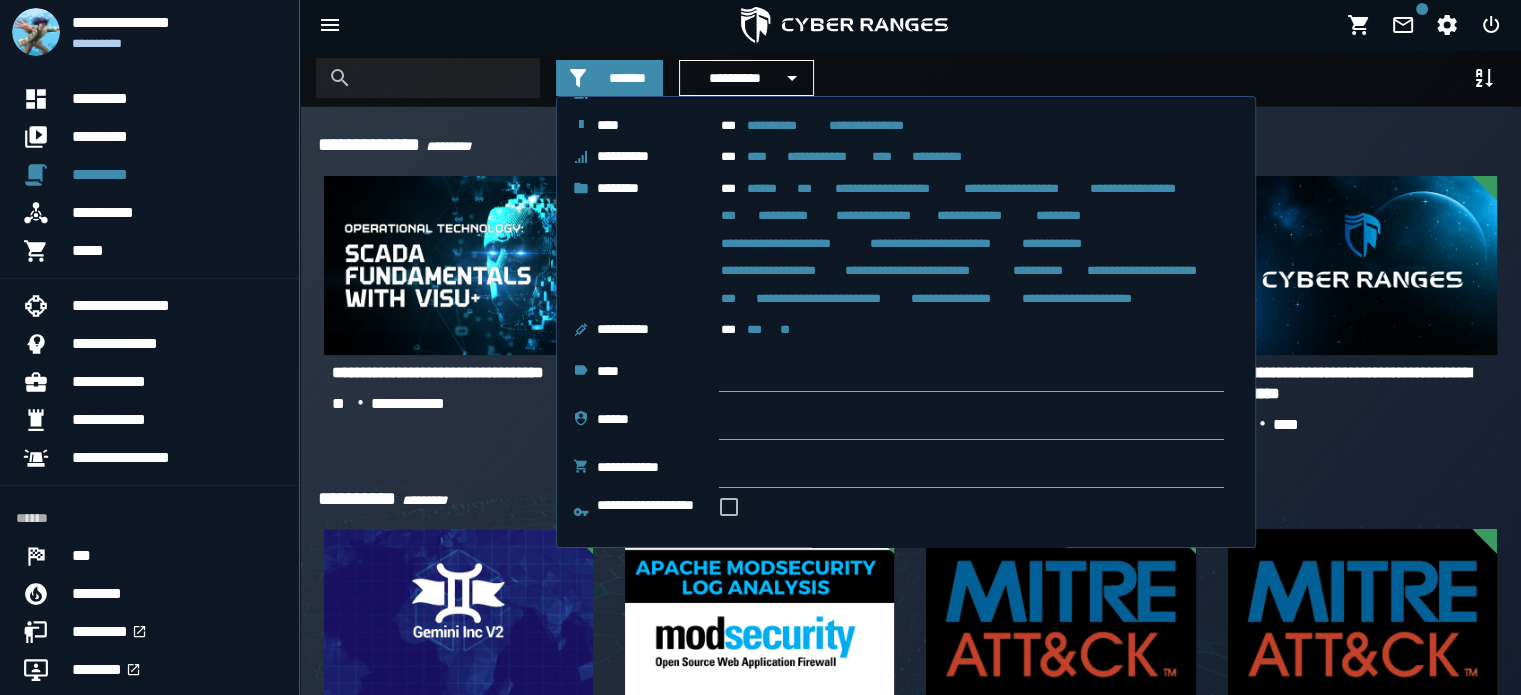 click on "**********" 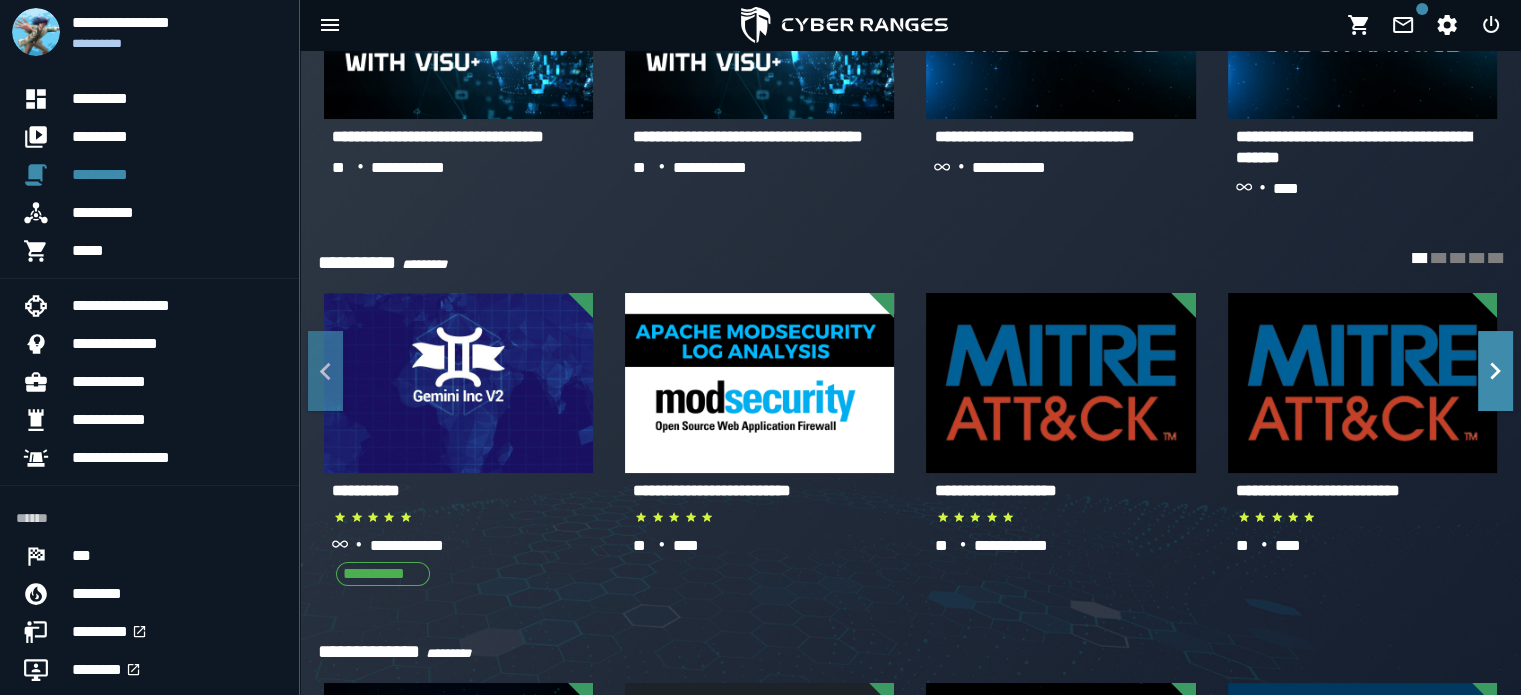 scroll, scrollTop: 0, scrollLeft: 0, axis: both 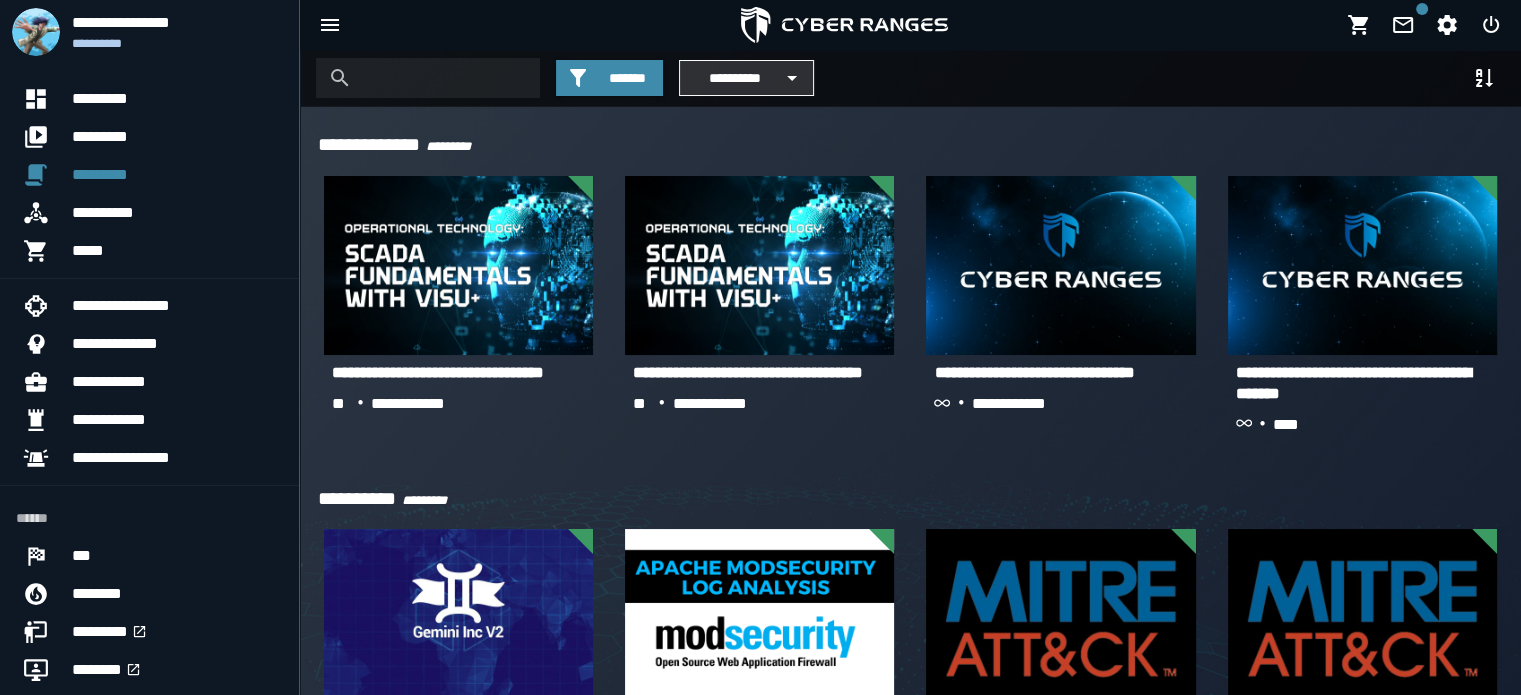 click on "**********" at bounding box center (734, 78) 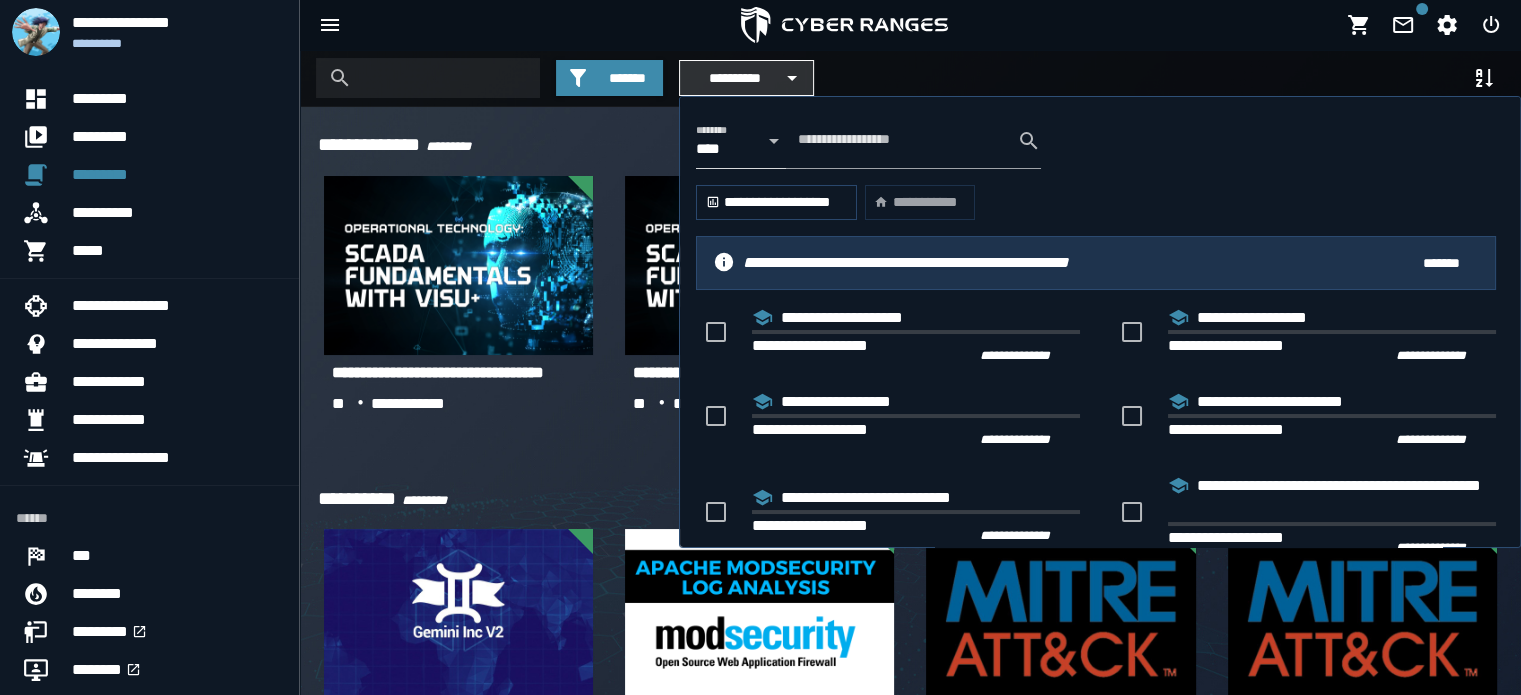 click 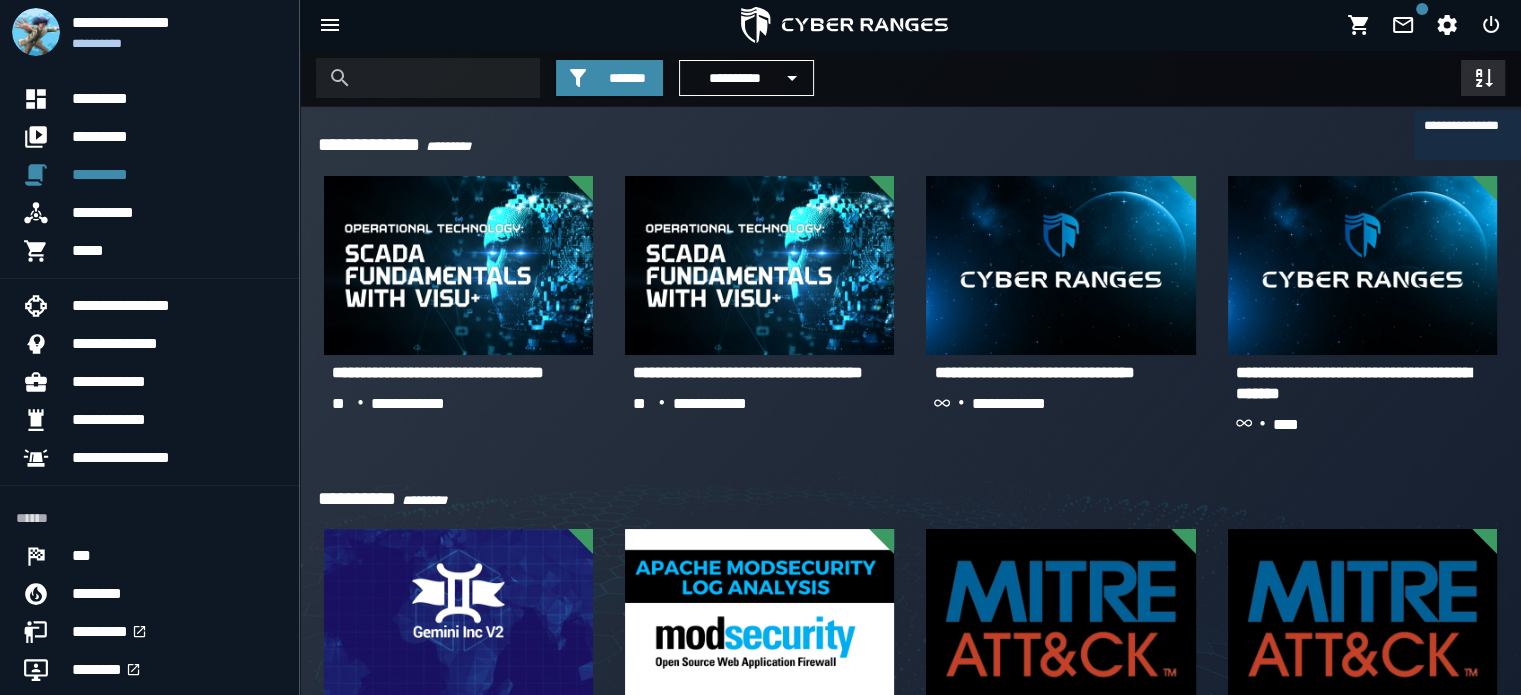 click 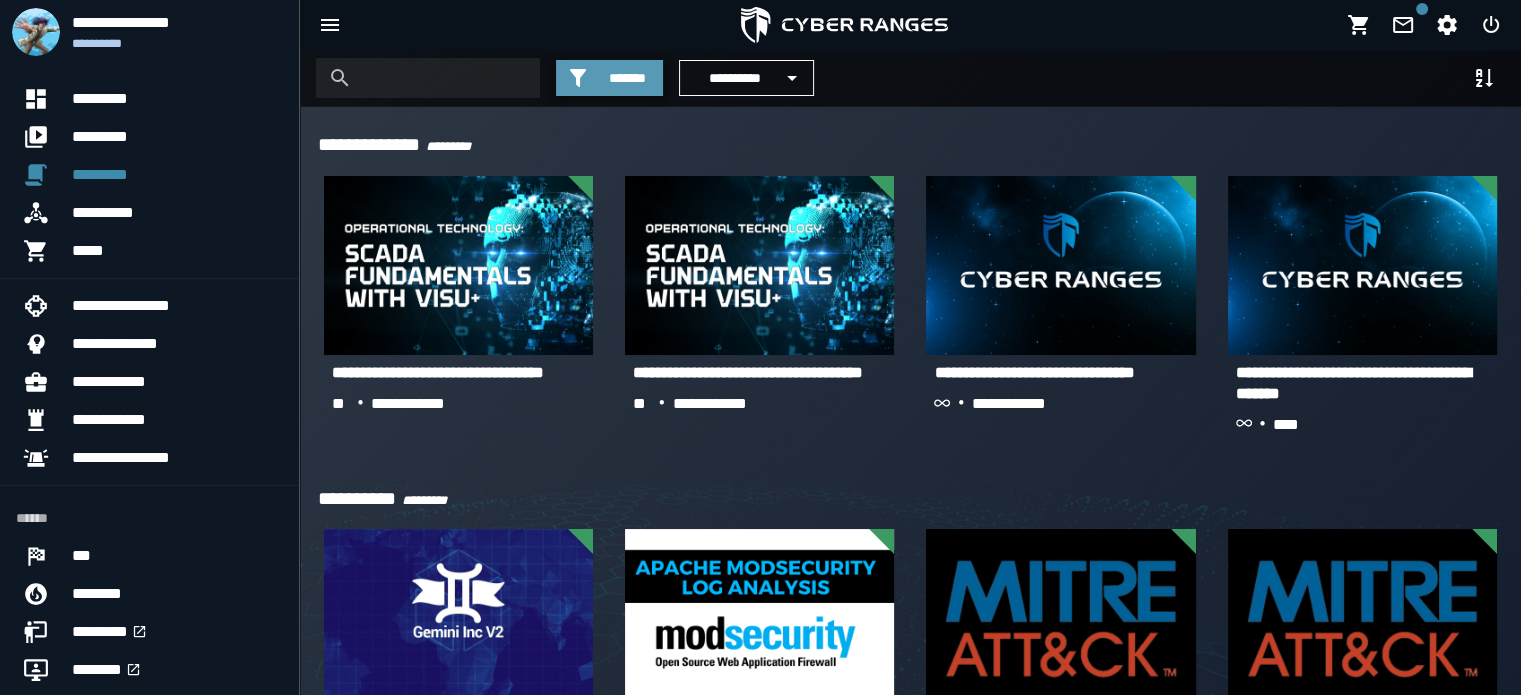 click on "*******" at bounding box center [627, 78] 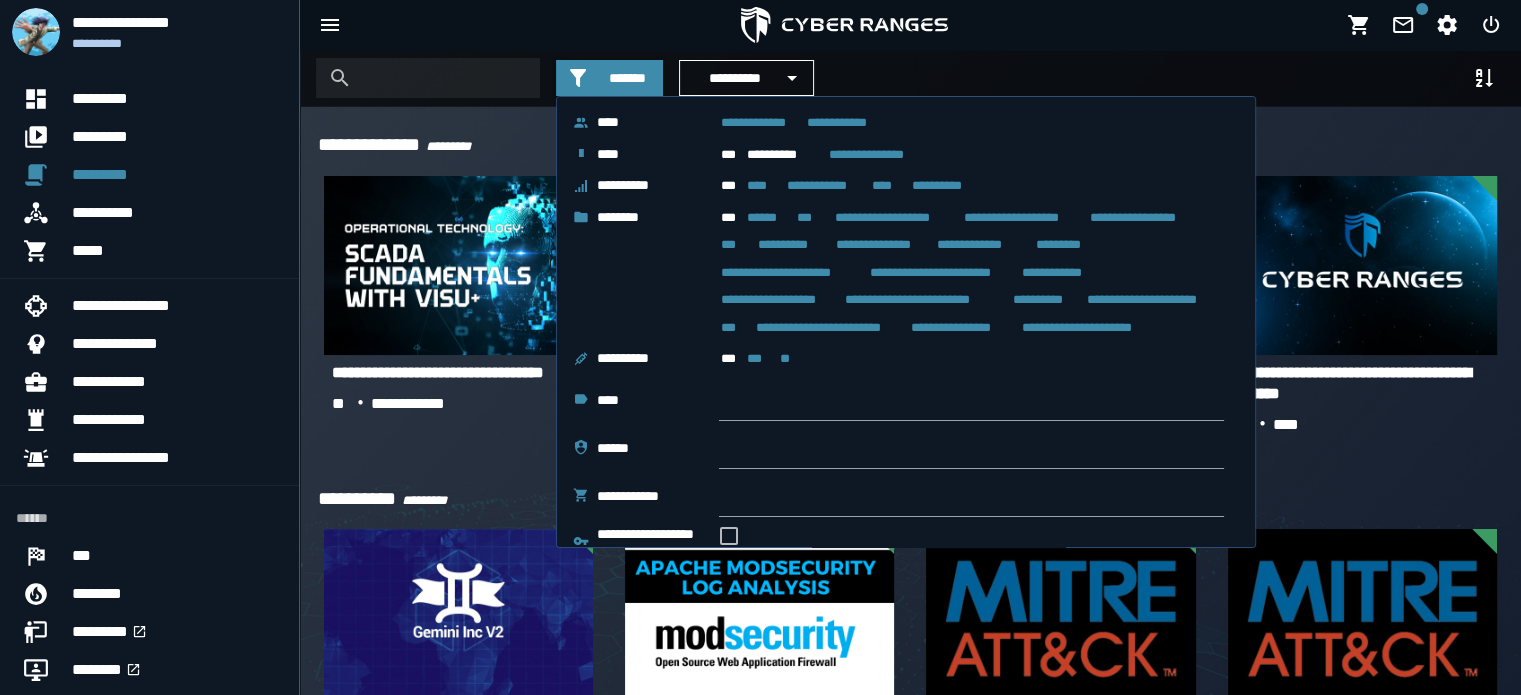 click on "**********" 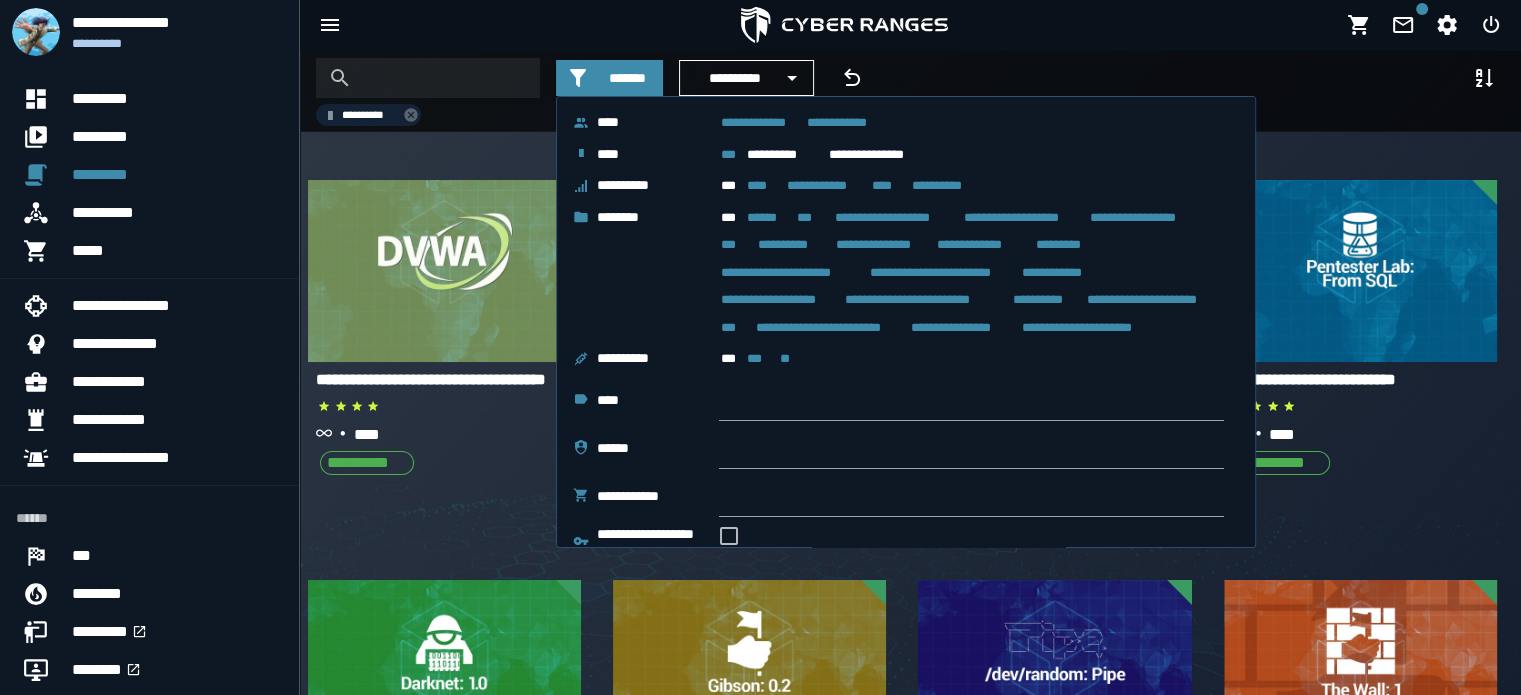 click on "**********" 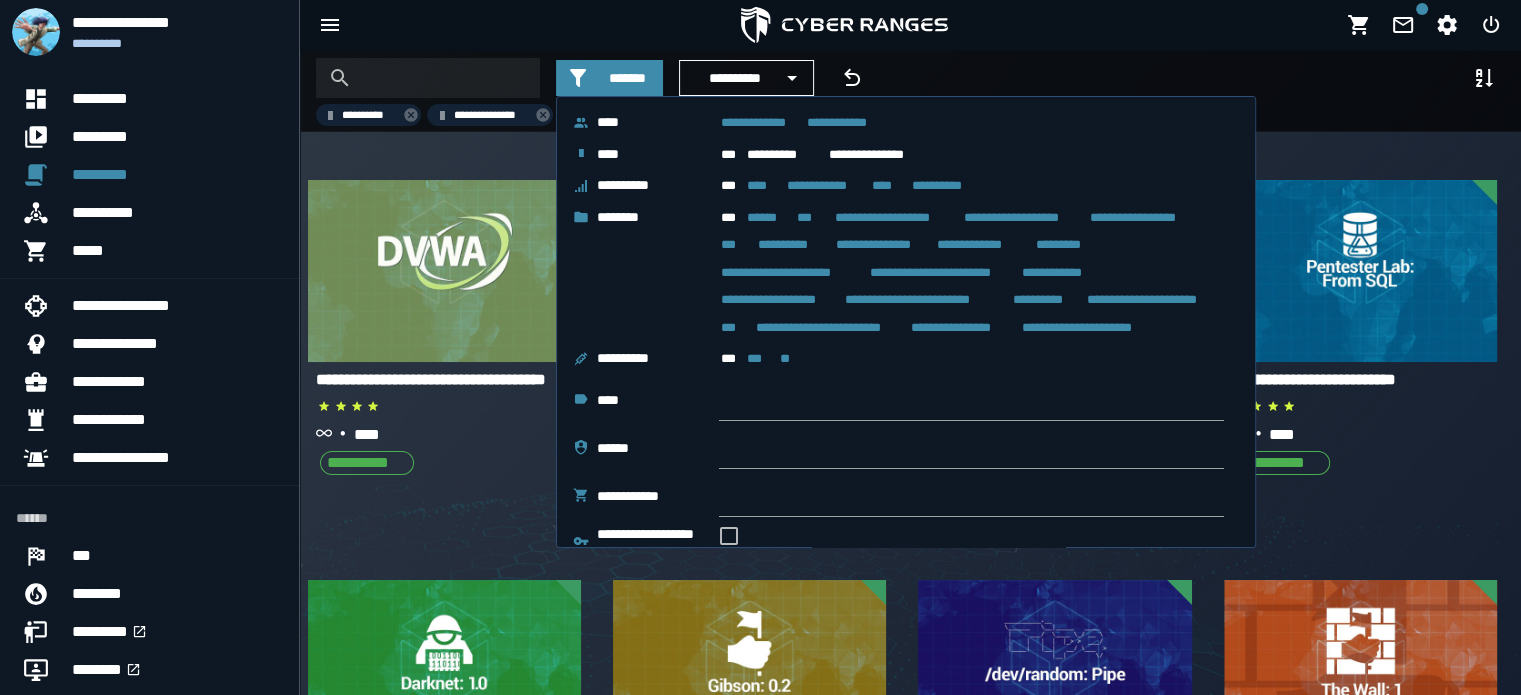 click on "***" 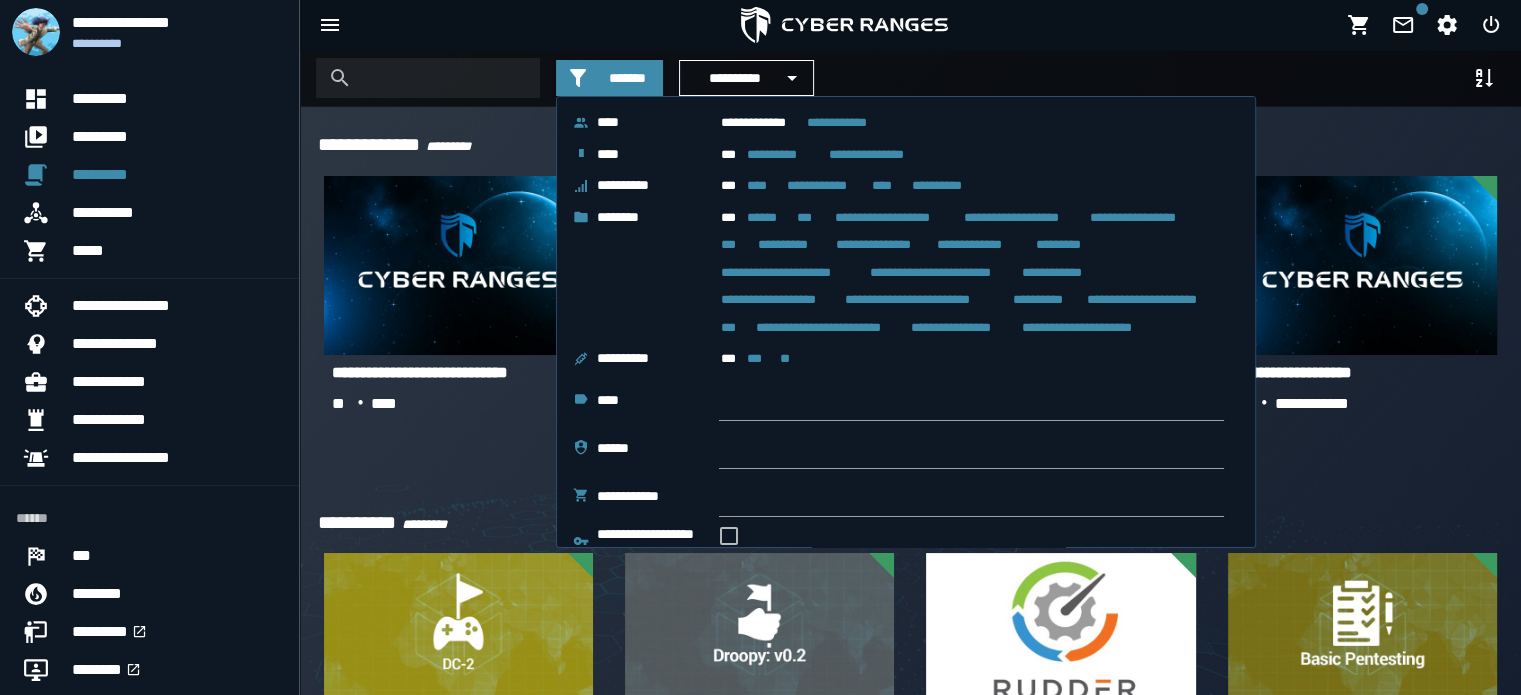 click on "**********" 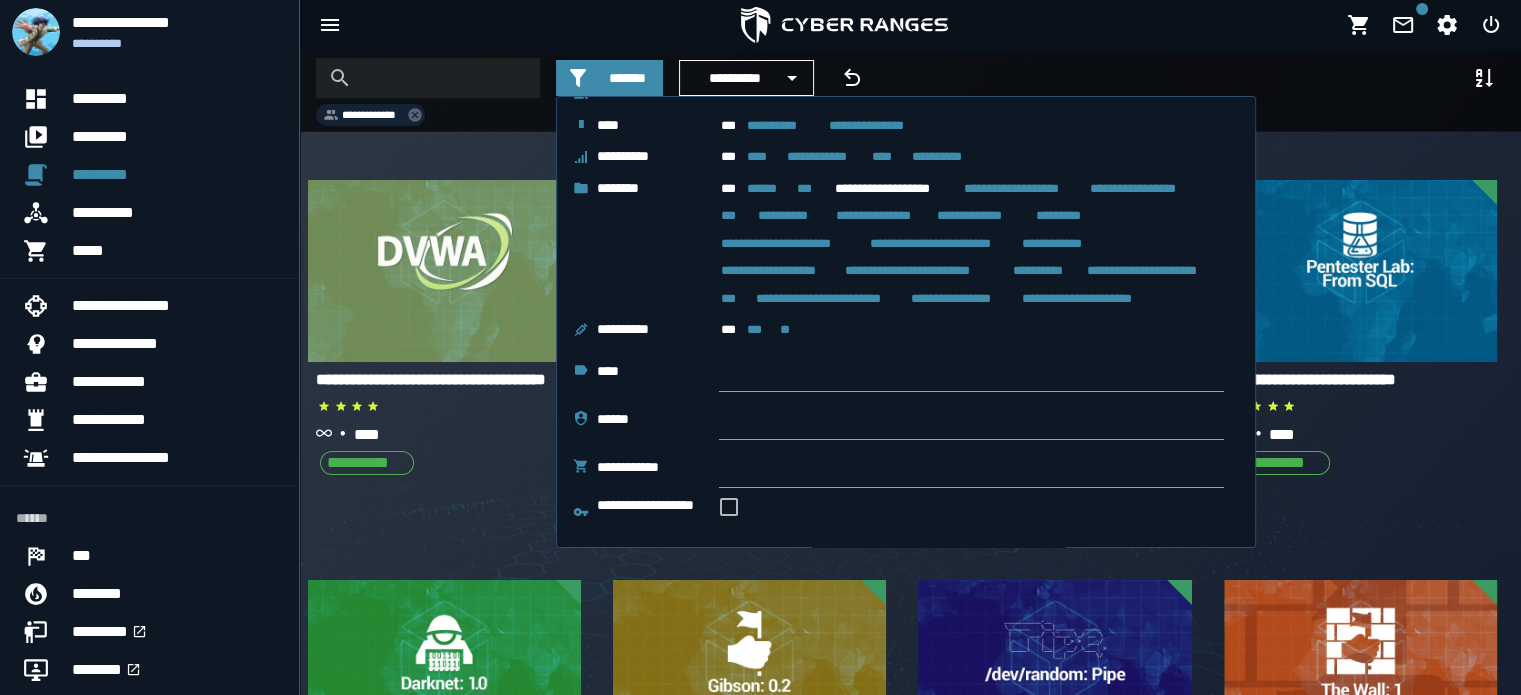 scroll, scrollTop: 0, scrollLeft: 0, axis: both 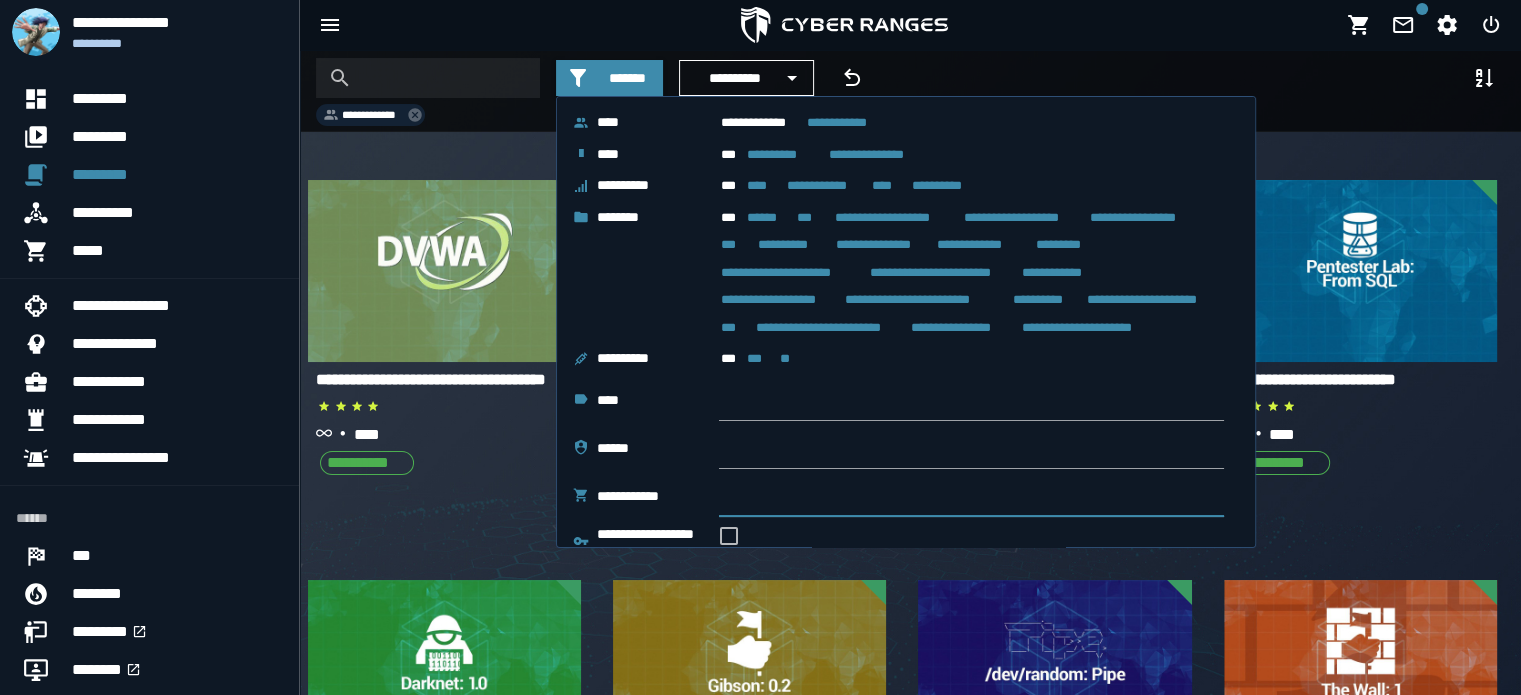 click at bounding box center (971, 497) 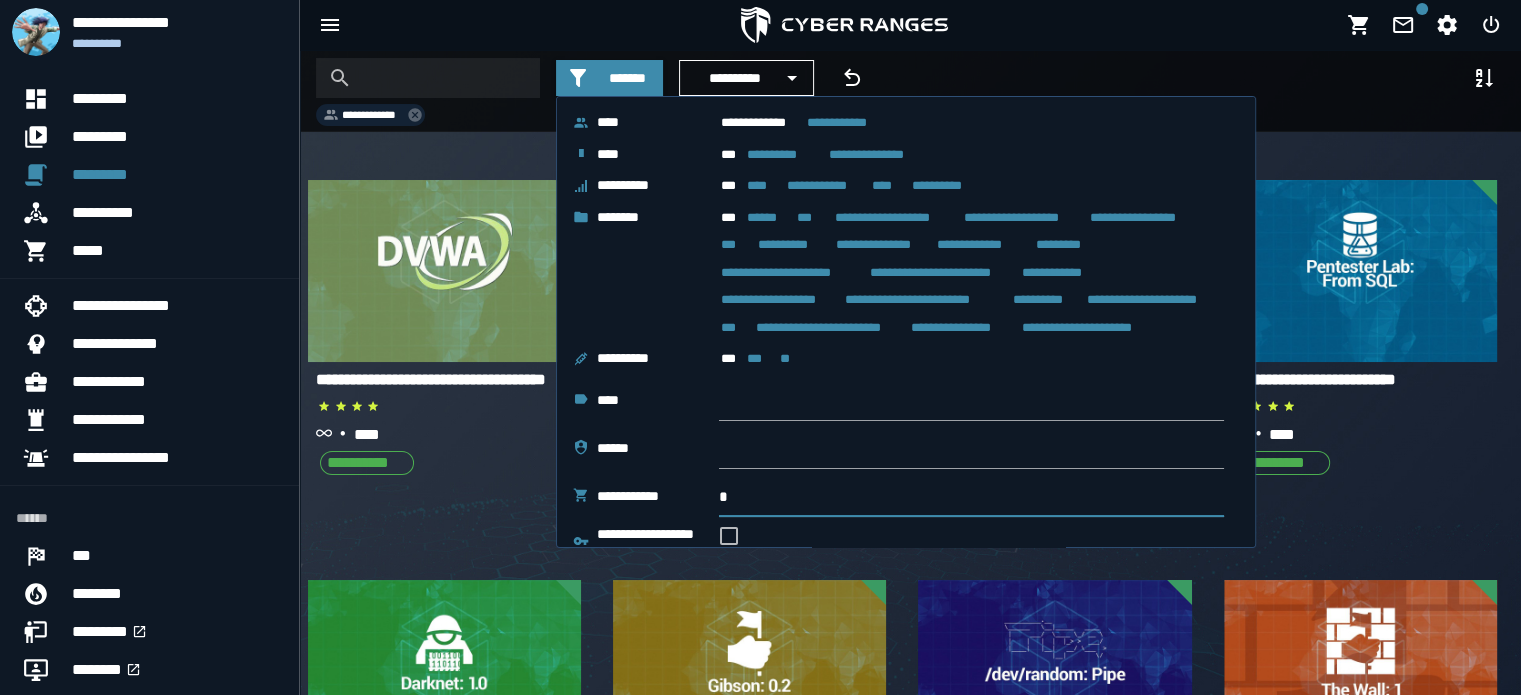 type 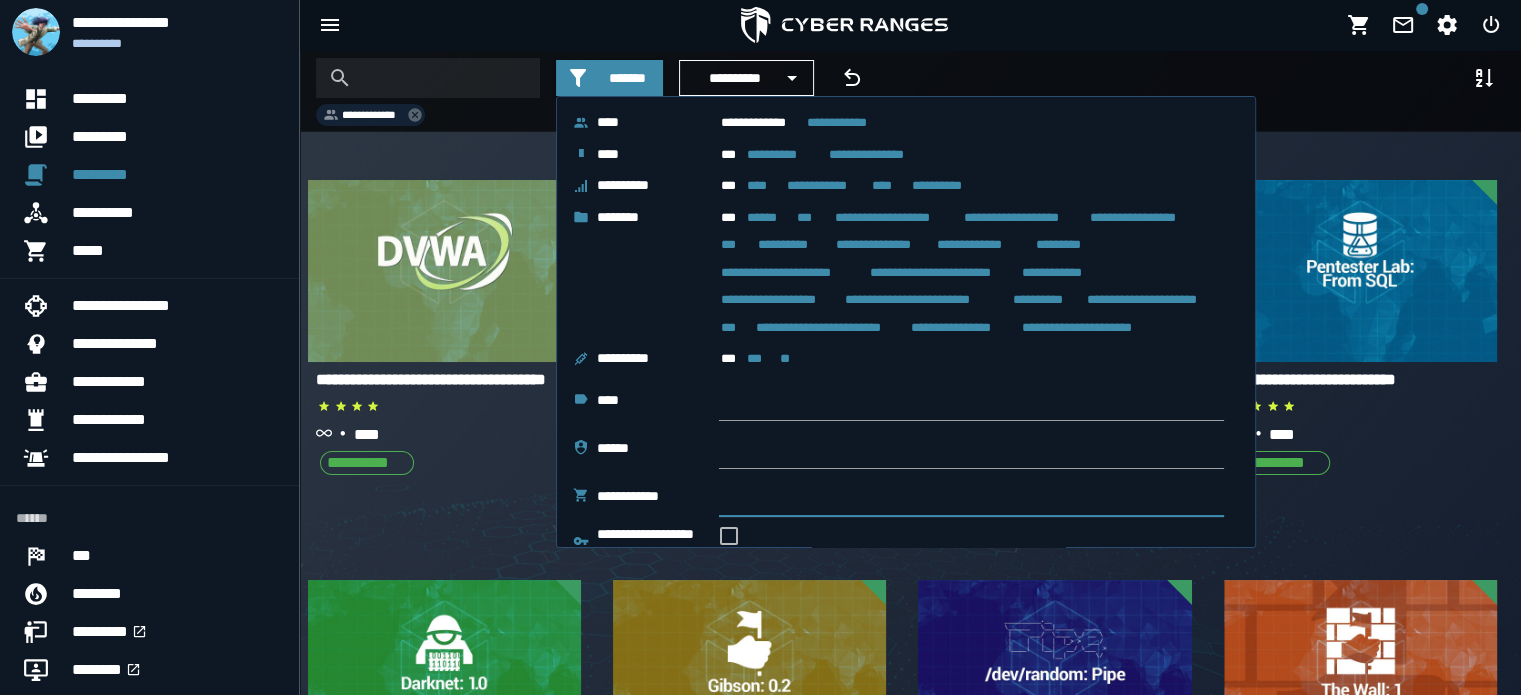 scroll, scrollTop: 29, scrollLeft: 0, axis: vertical 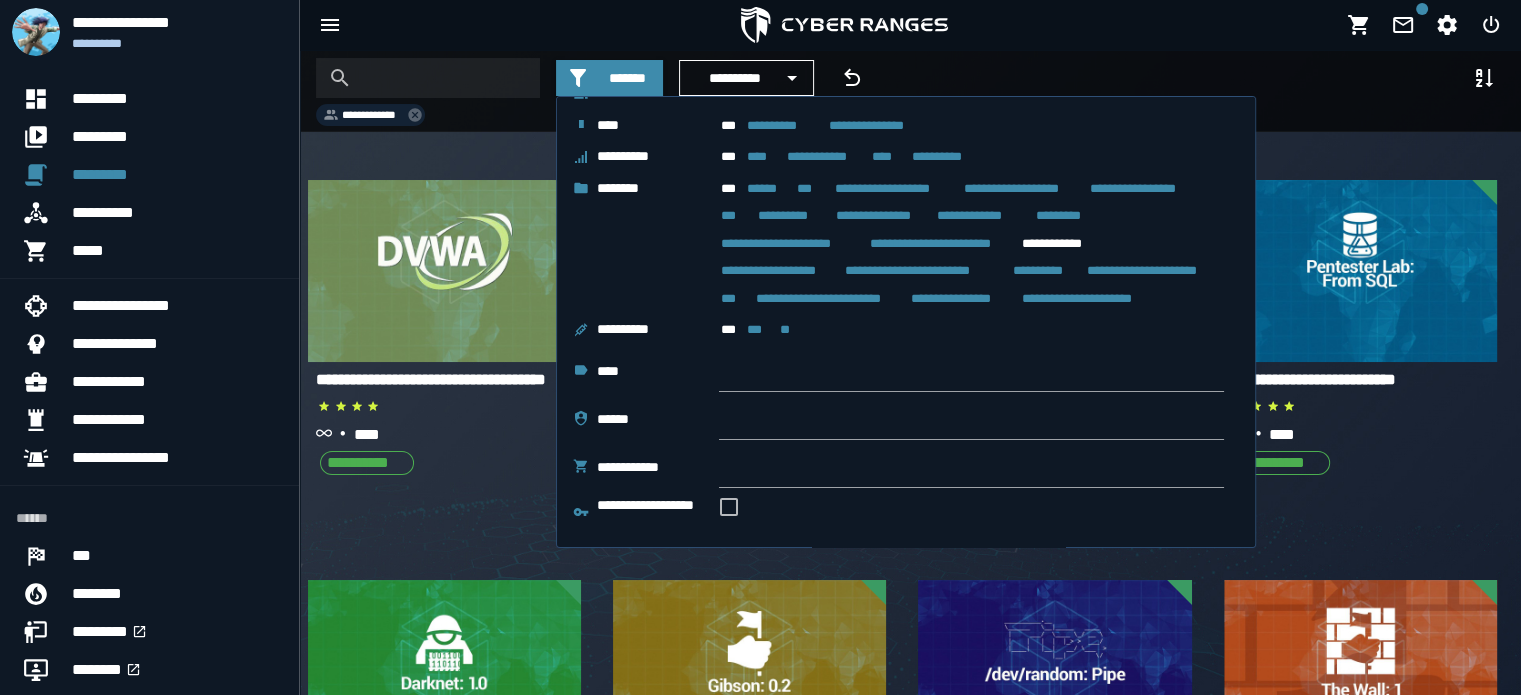 click on "**********" 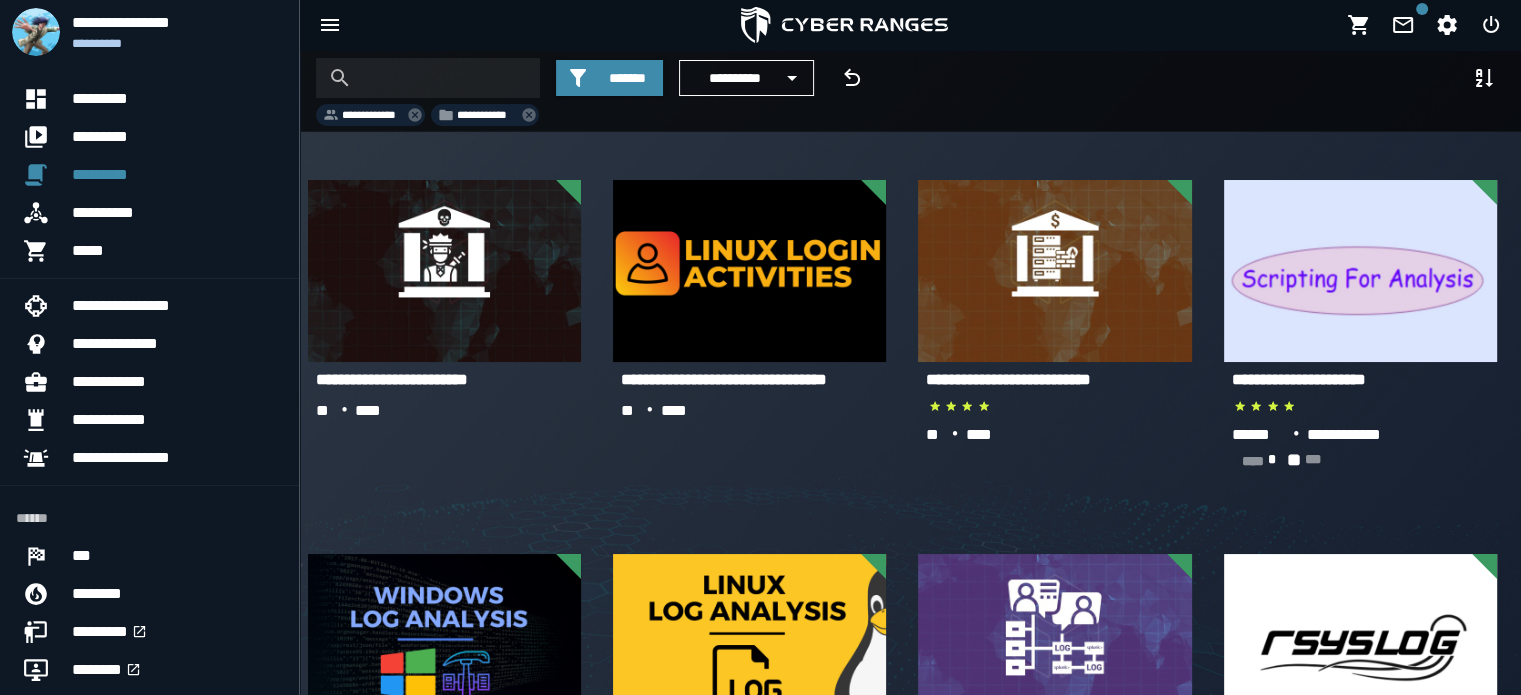 click on "**********" 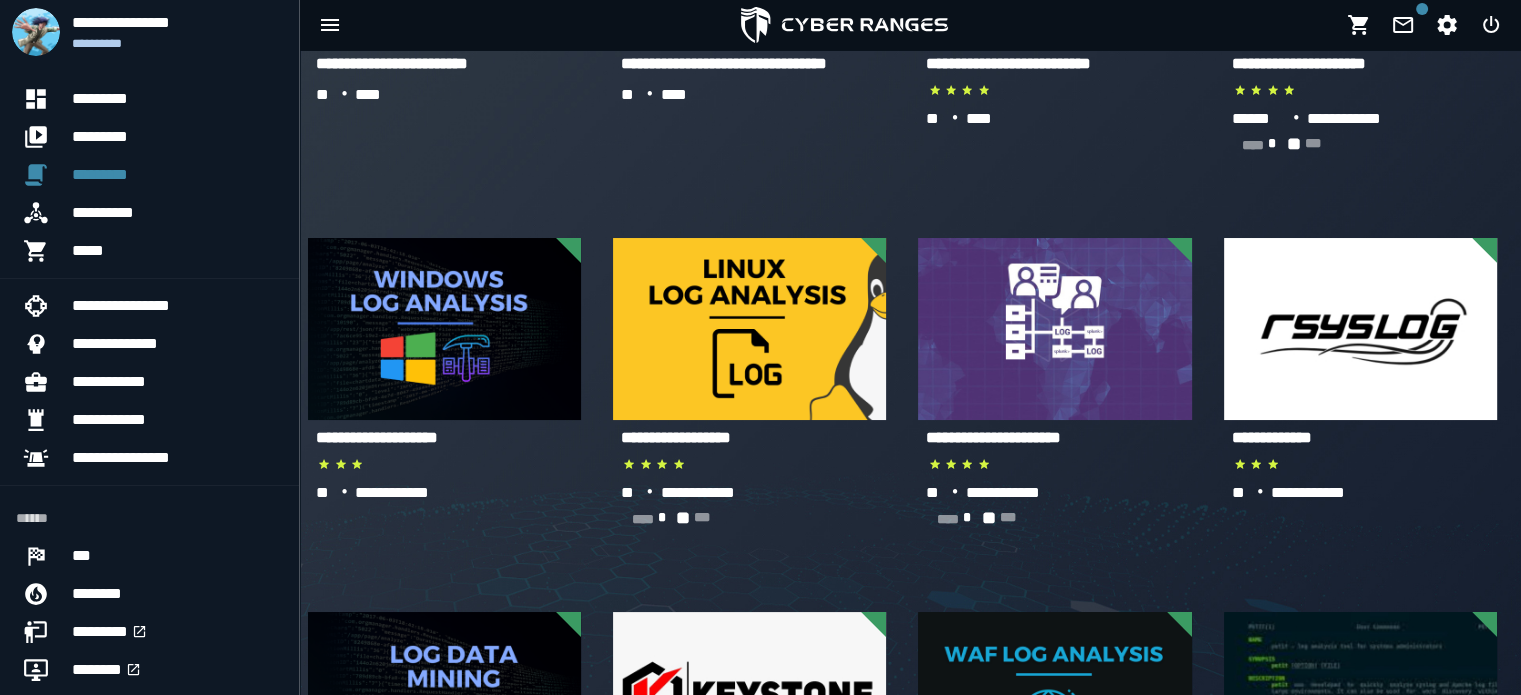 scroll, scrollTop: 318, scrollLeft: 0, axis: vertical 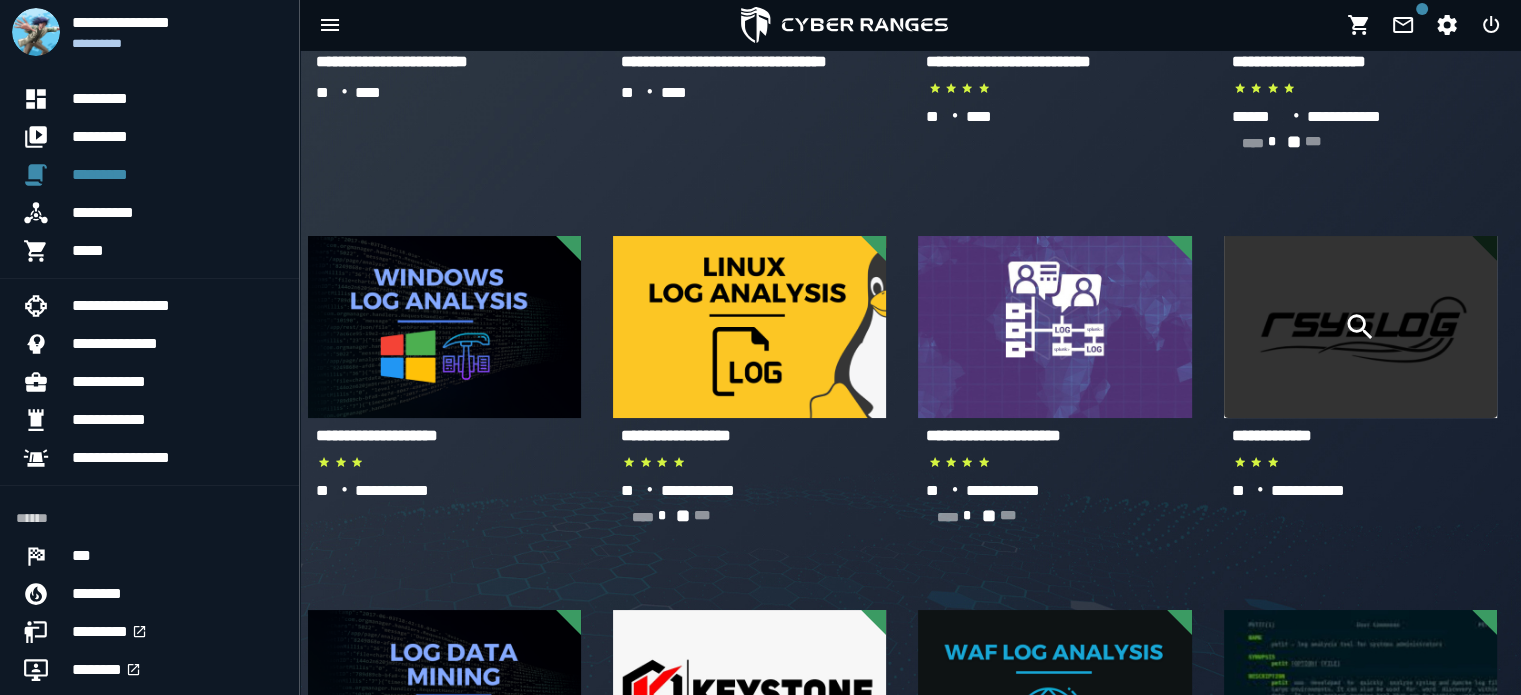 click 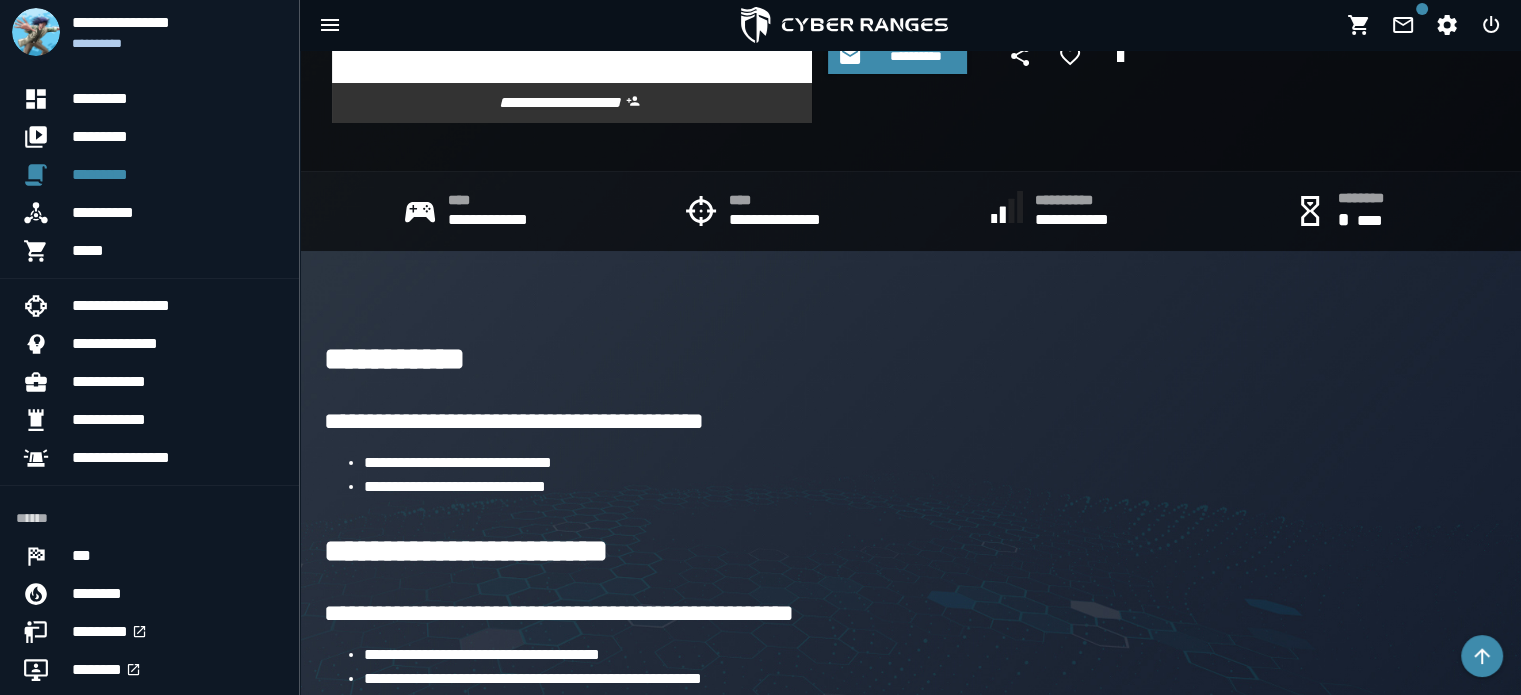 scroll, scrollTop: 296, scrollLeft: 0, axis: vertical 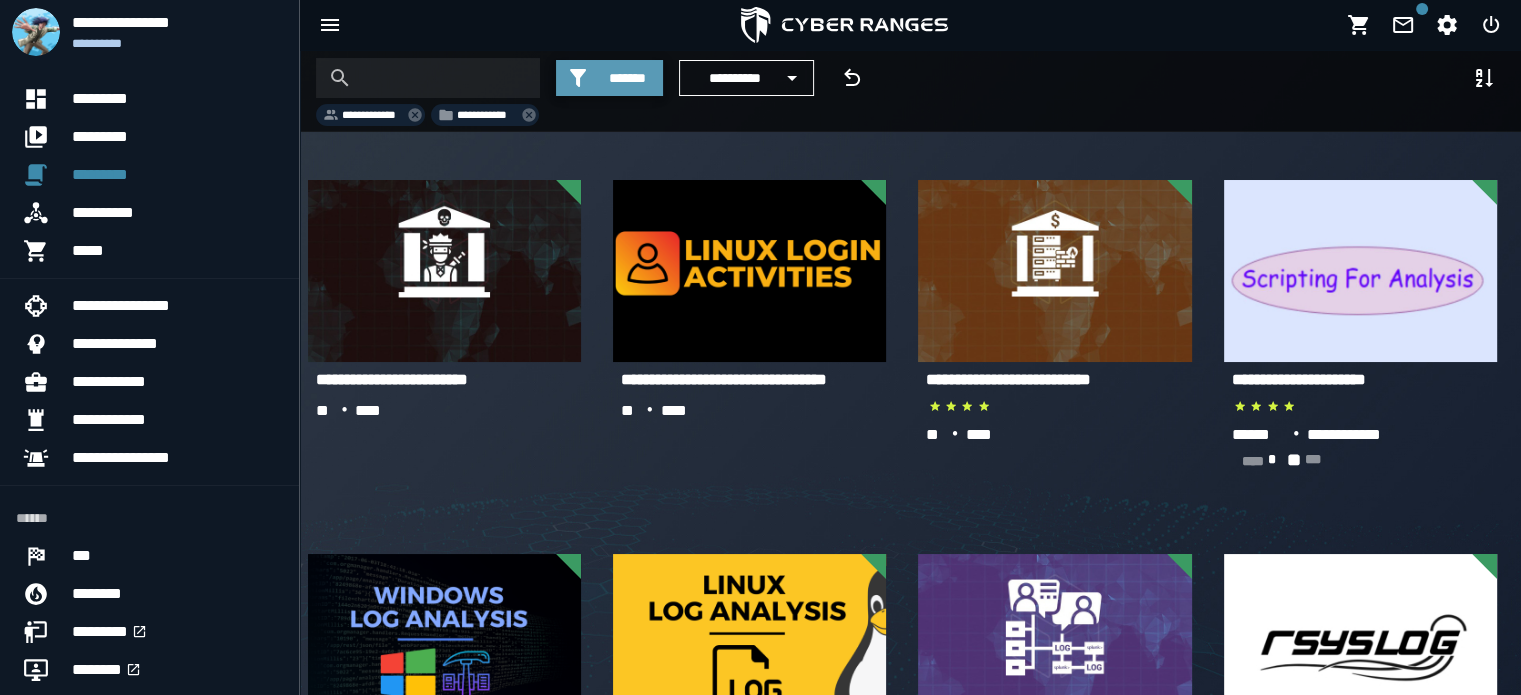 click on "*******" at bounding box center (627, 78) 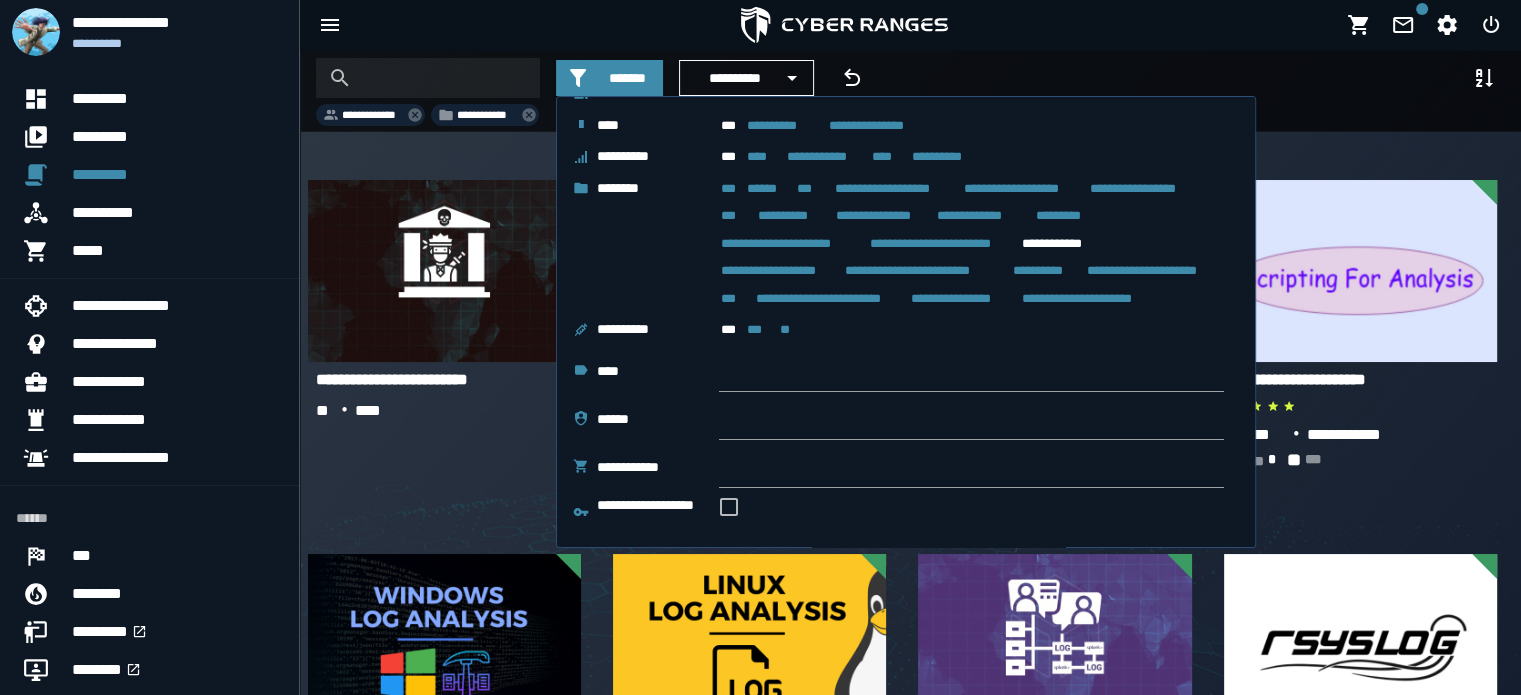 scroll, scrollTop: 0, scrollLeft: 0, axis: both 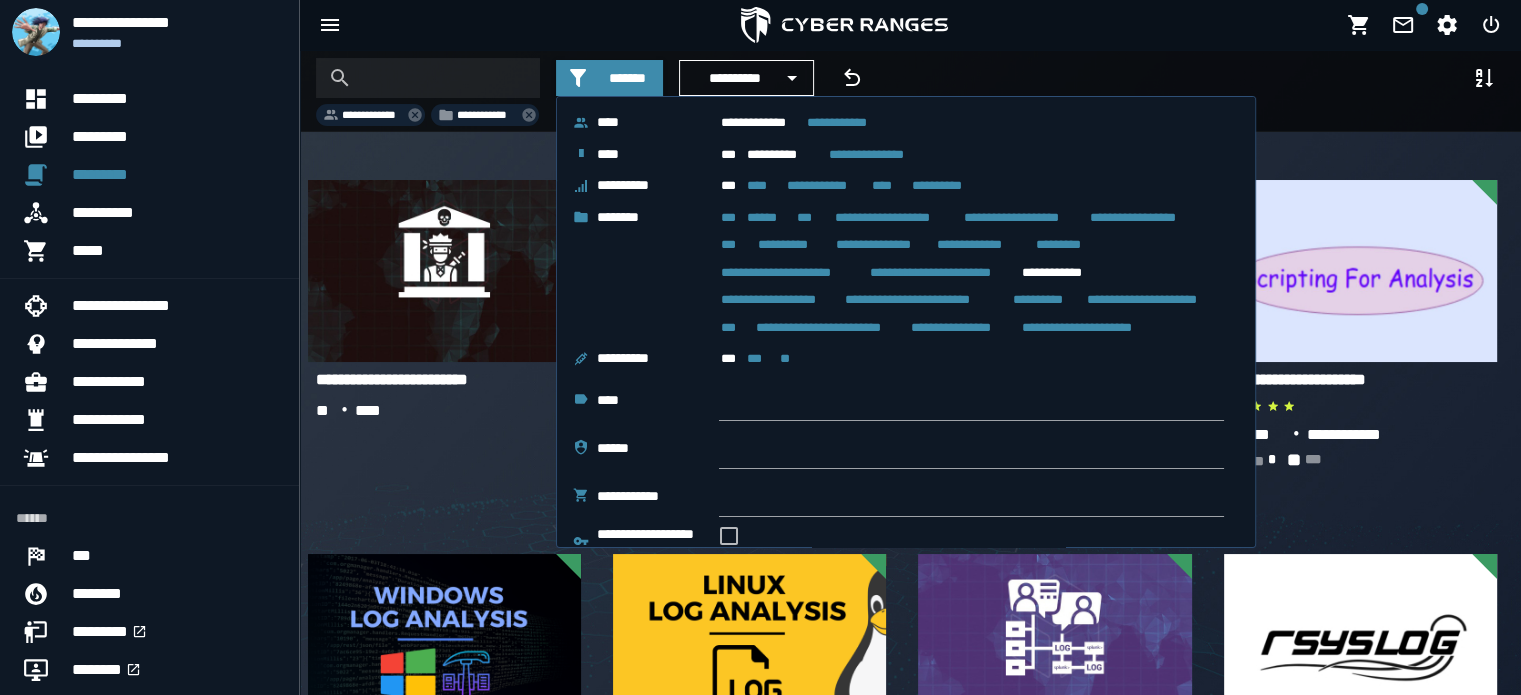 click on "**********" 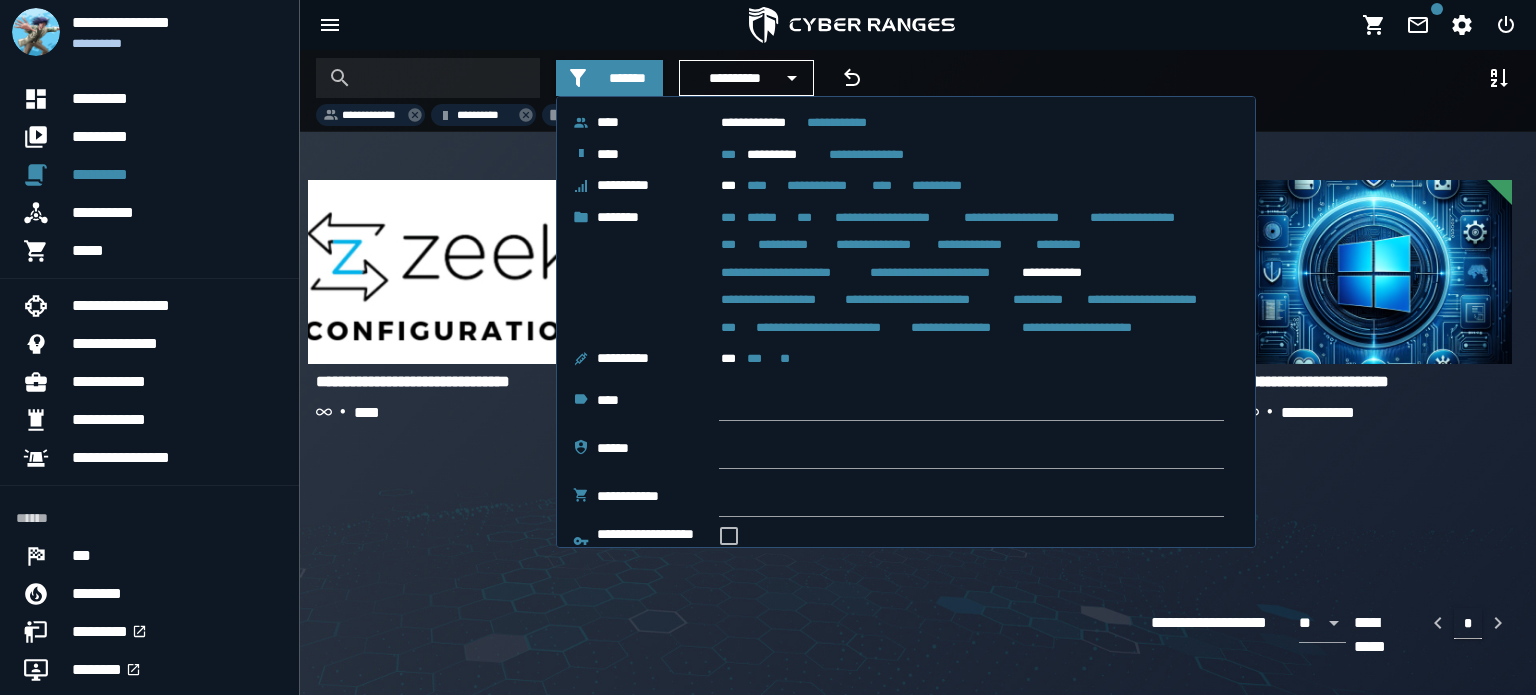 click on "**********" 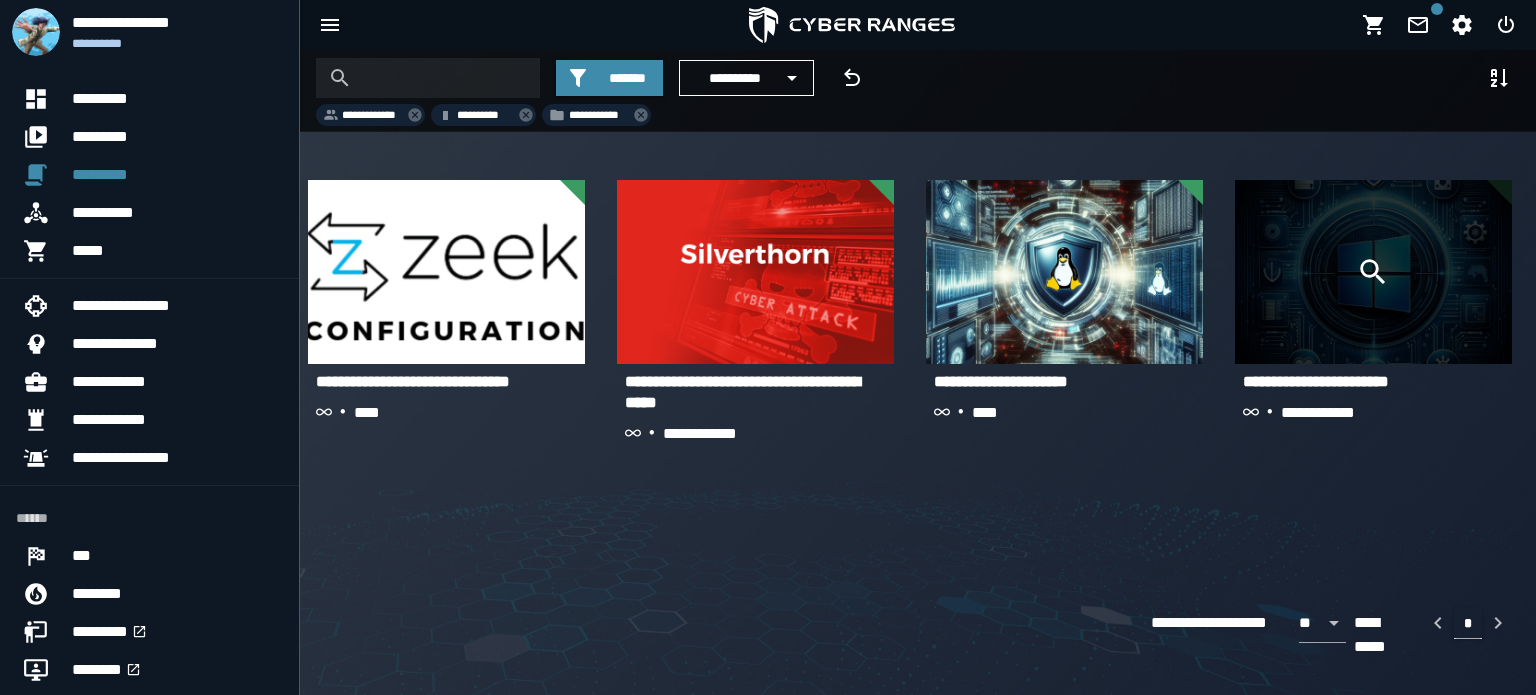 click 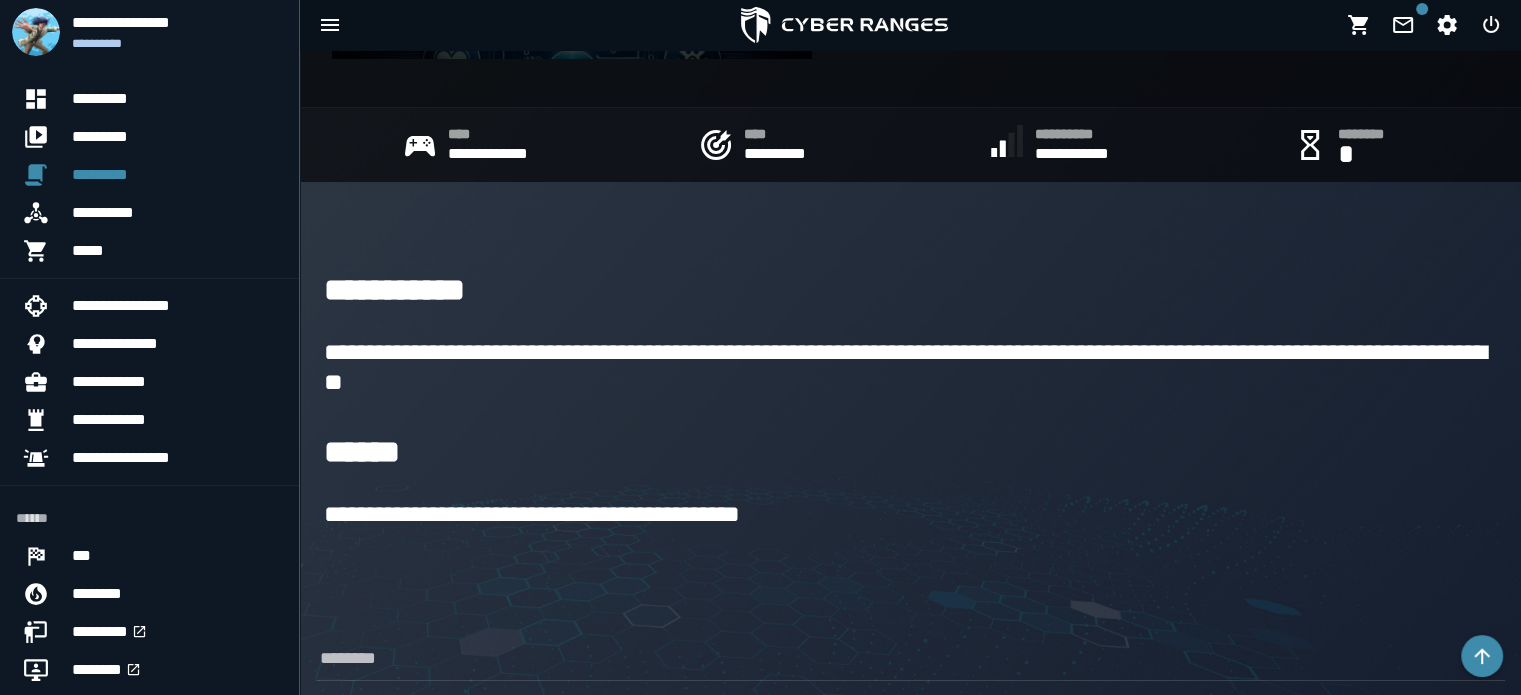 scroll, scrollTop: 360, scrollLeft: 0, axis: vertical 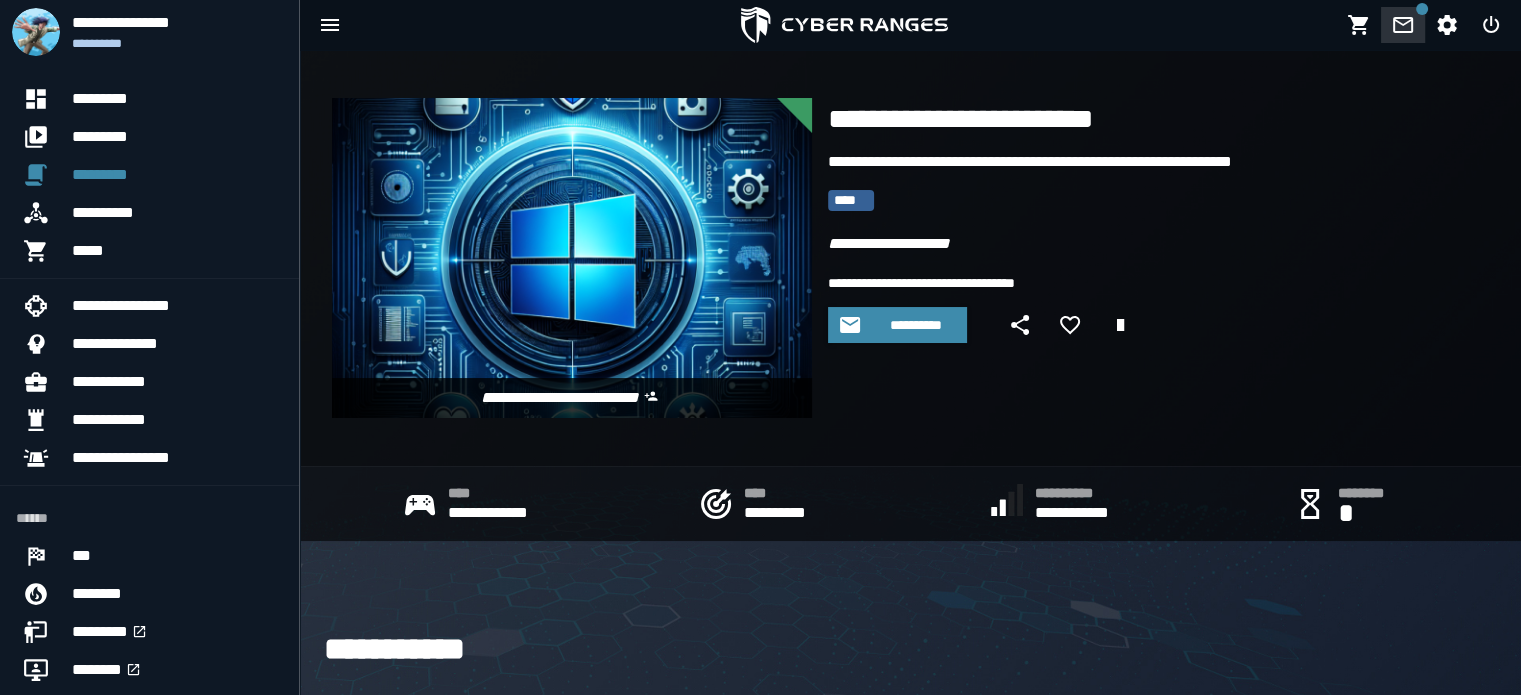 click 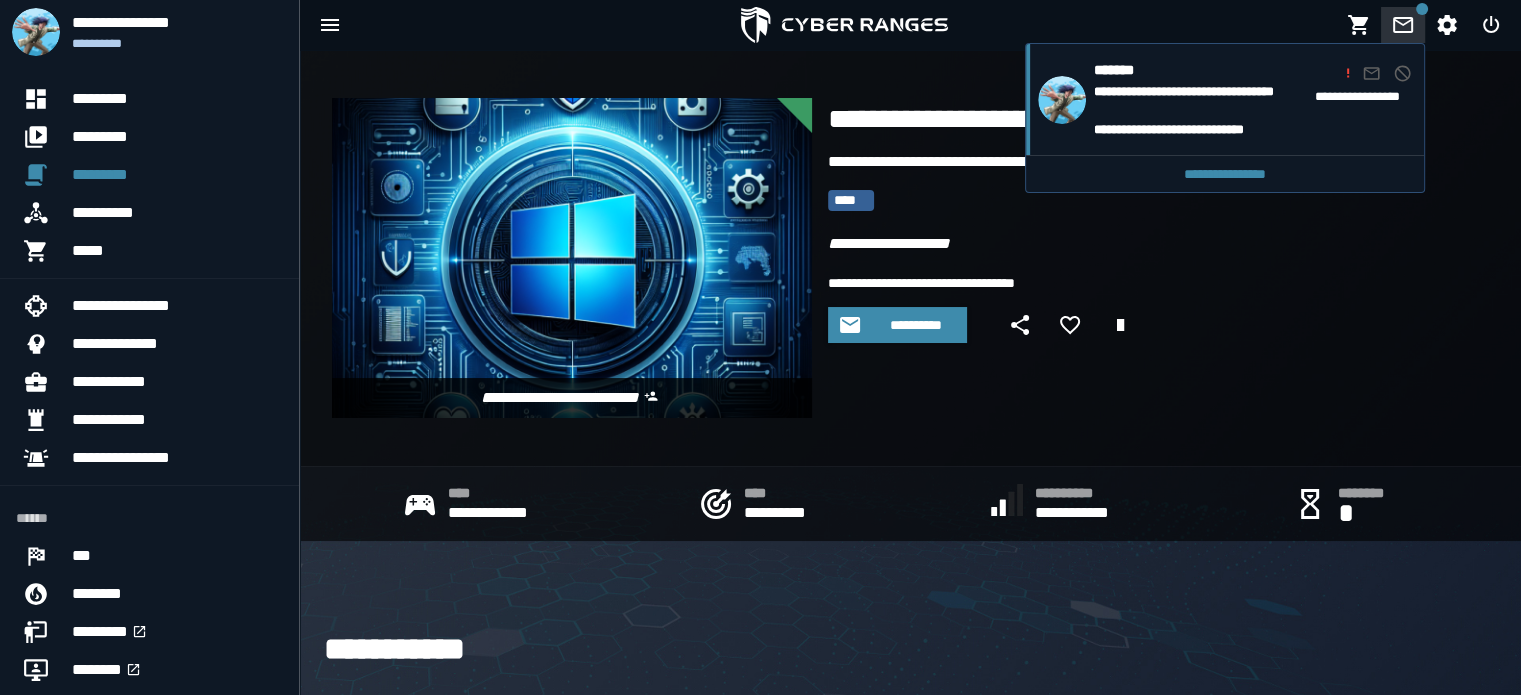 click 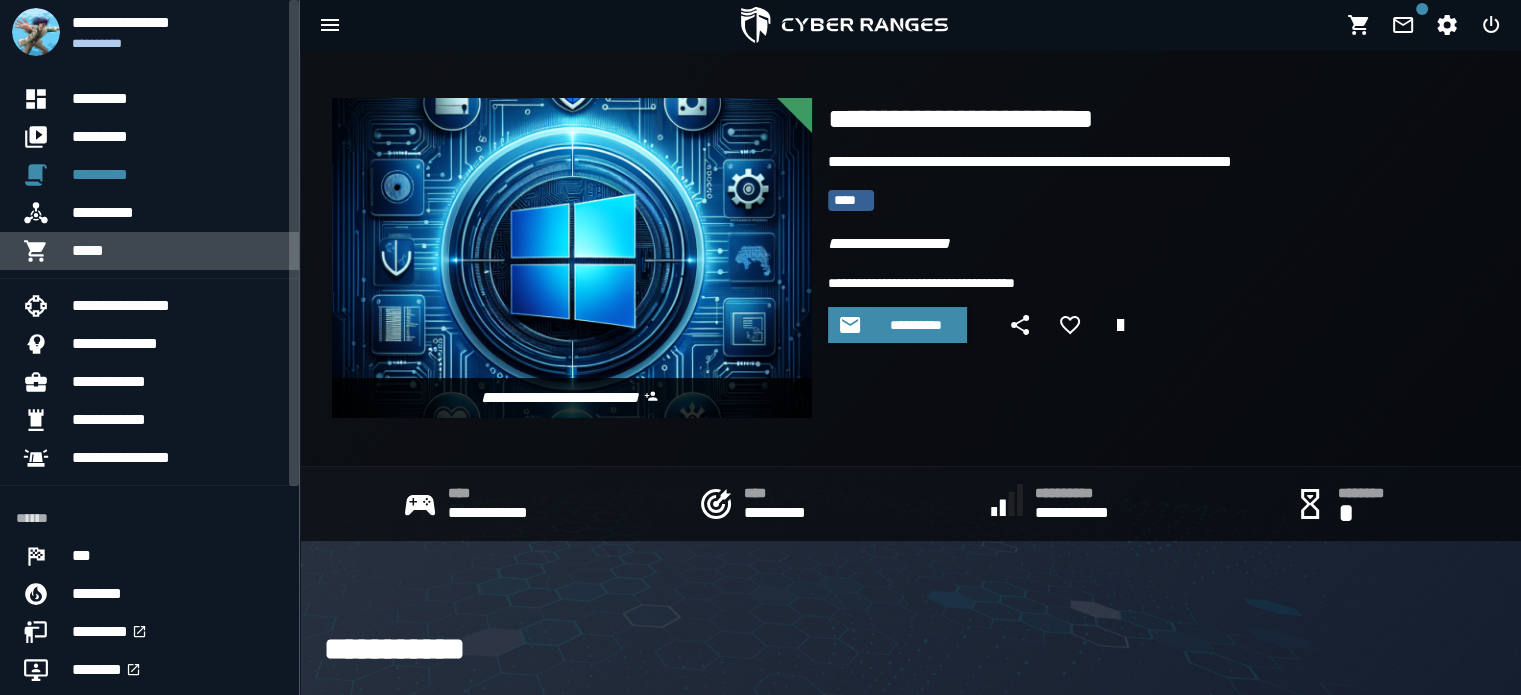 click on "*****" at bounding box center (177, 251) 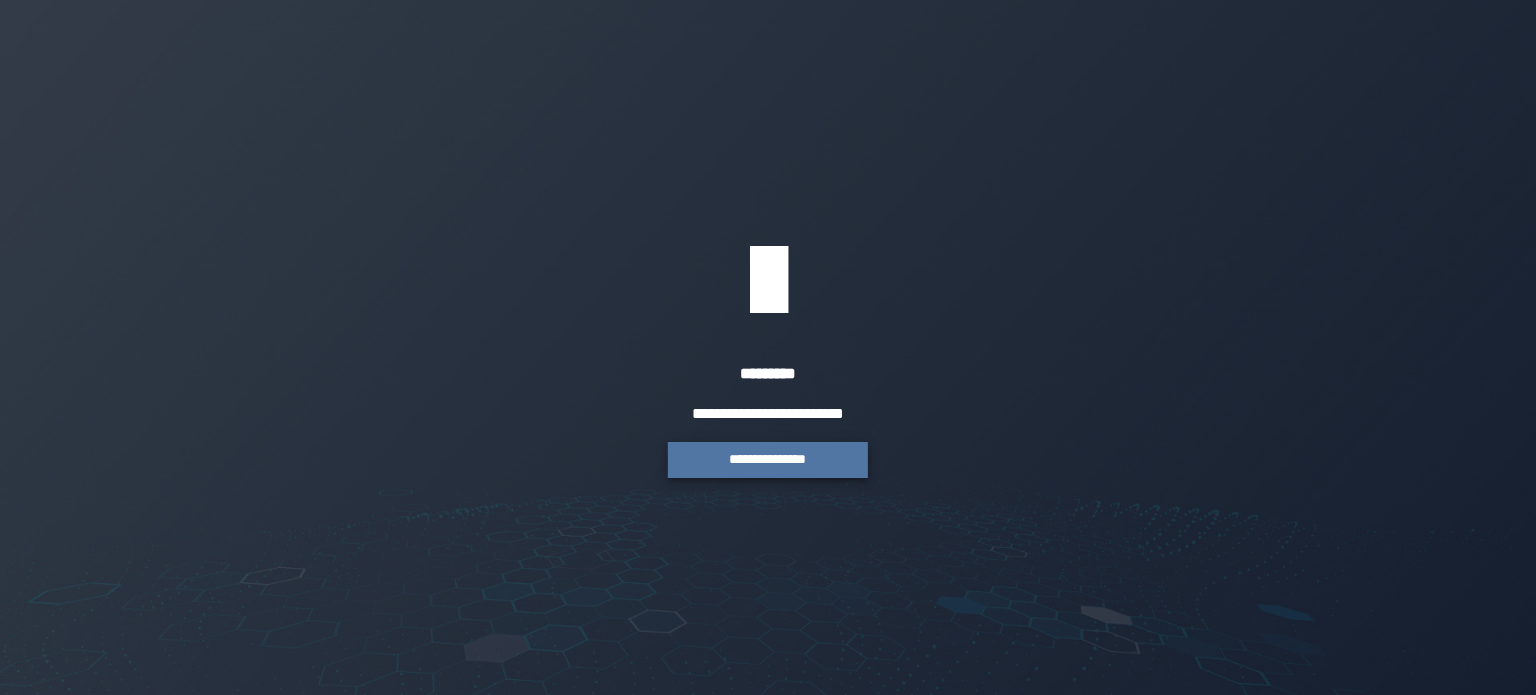 click on "**********" at bounding box center [768, 460] 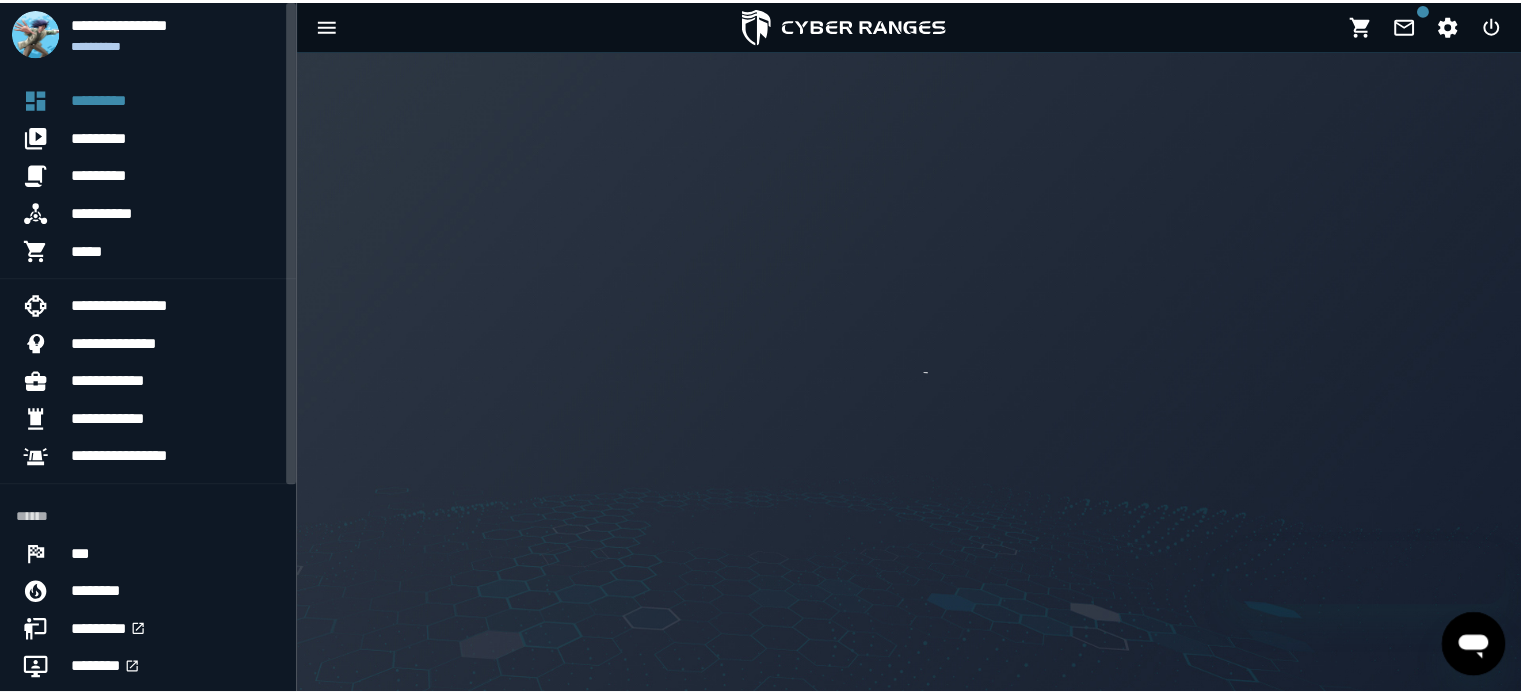 scroll, scrollTop: 0, scrollLeft: 0, axis: both 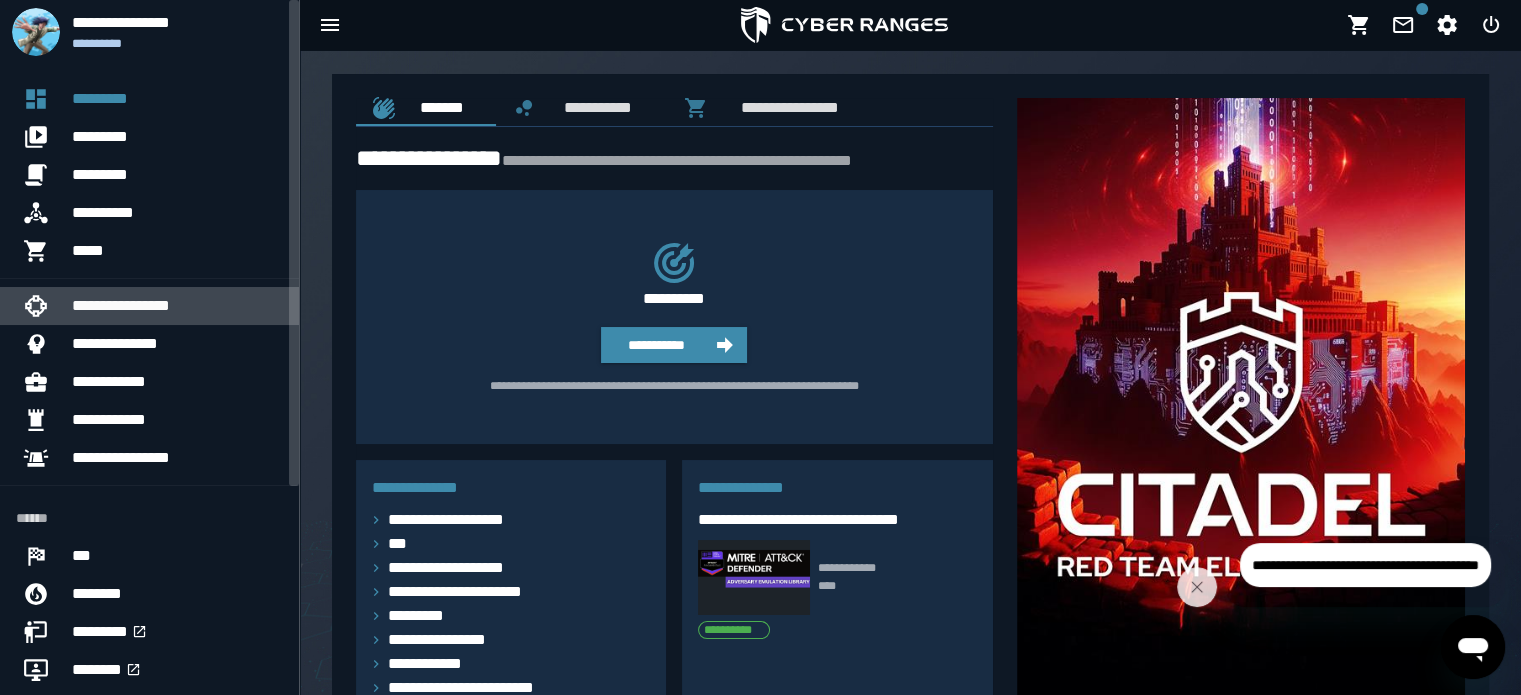 click on "**********" at bounding box center [177, 306] 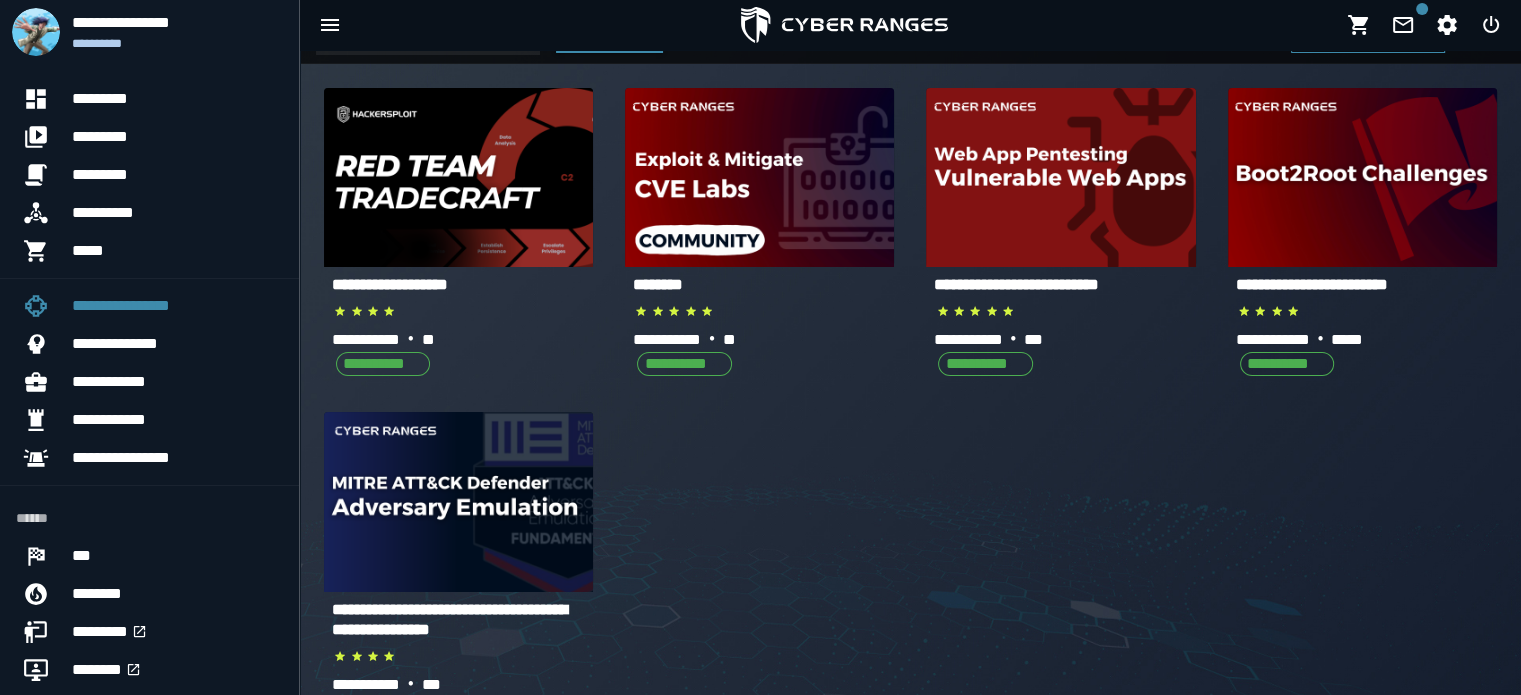 scroll, scrollTop: 0, scrollLeft: 0, axis: both 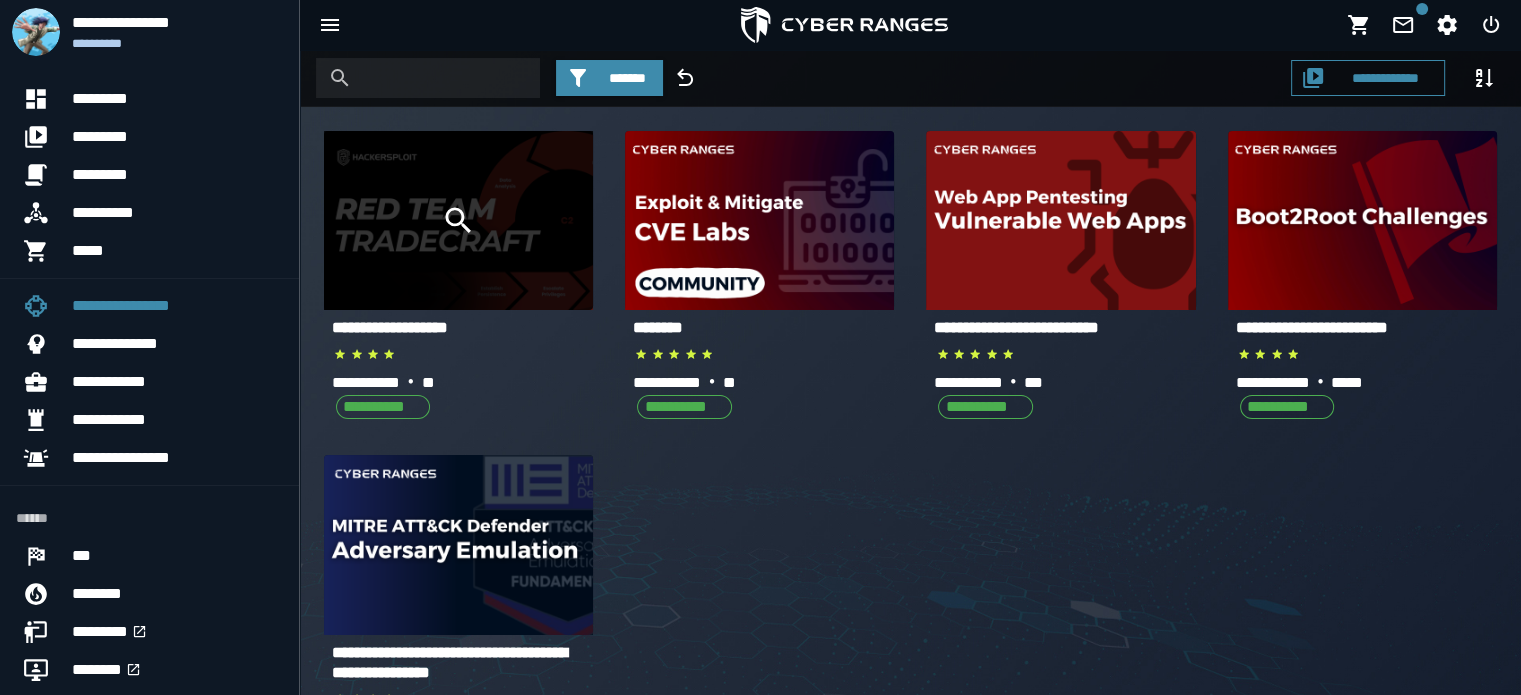 click 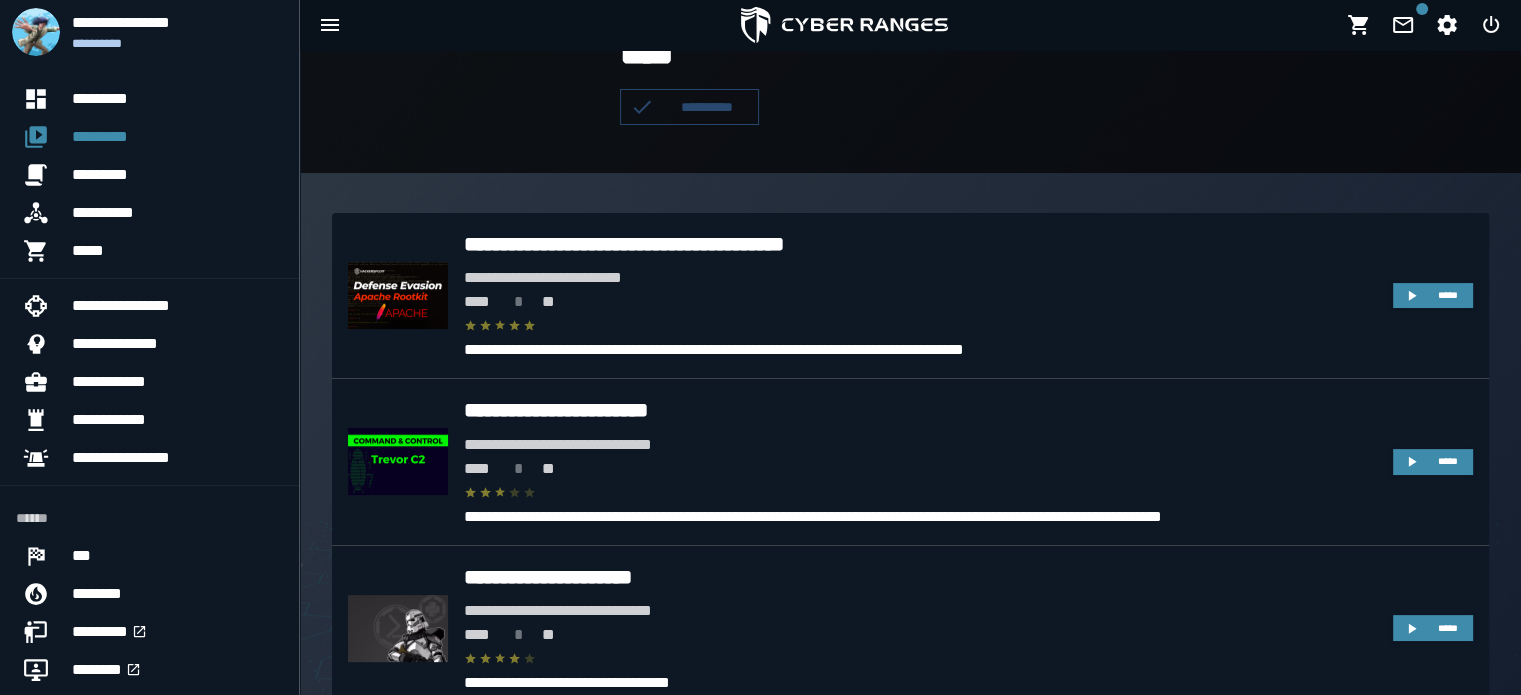 scroll, scrollTop: 409, scrollLeft: 0, axis: vertical 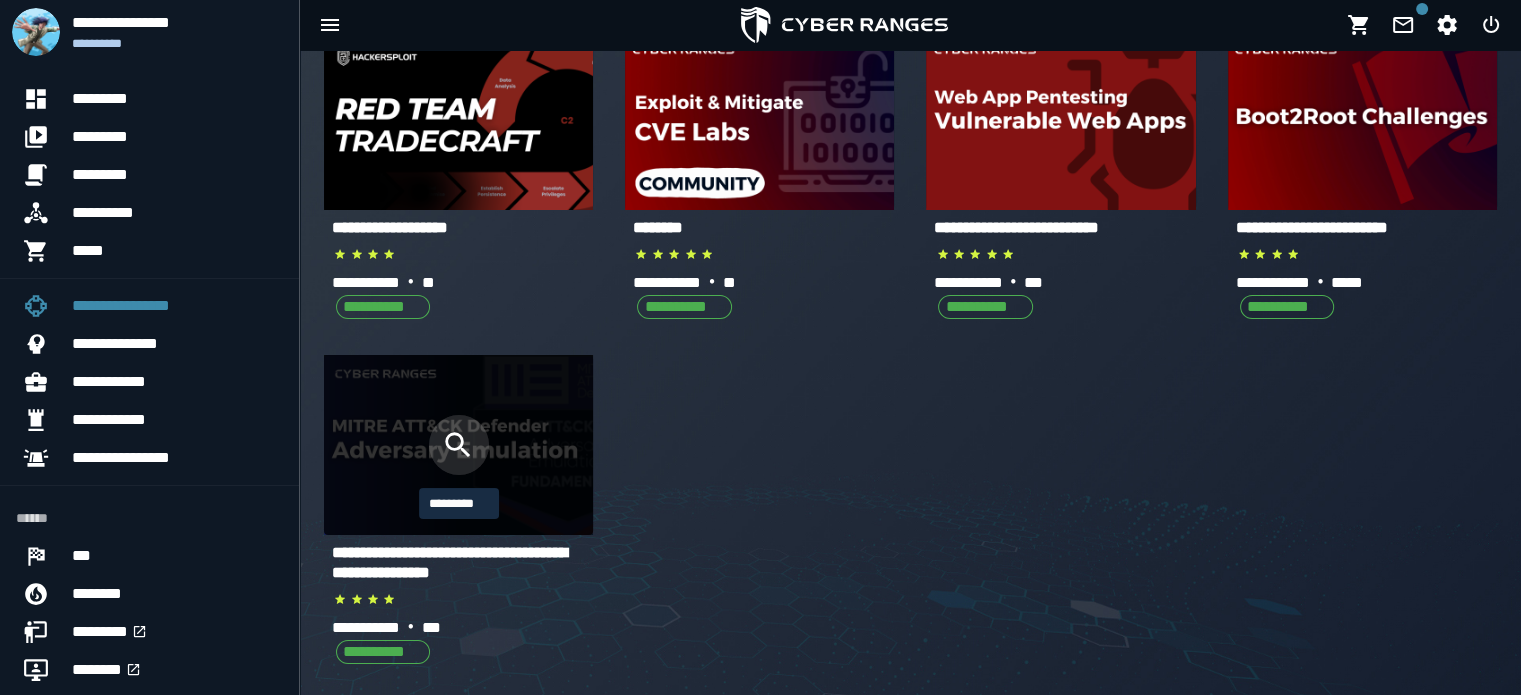 click at bounding box center [459, 445] 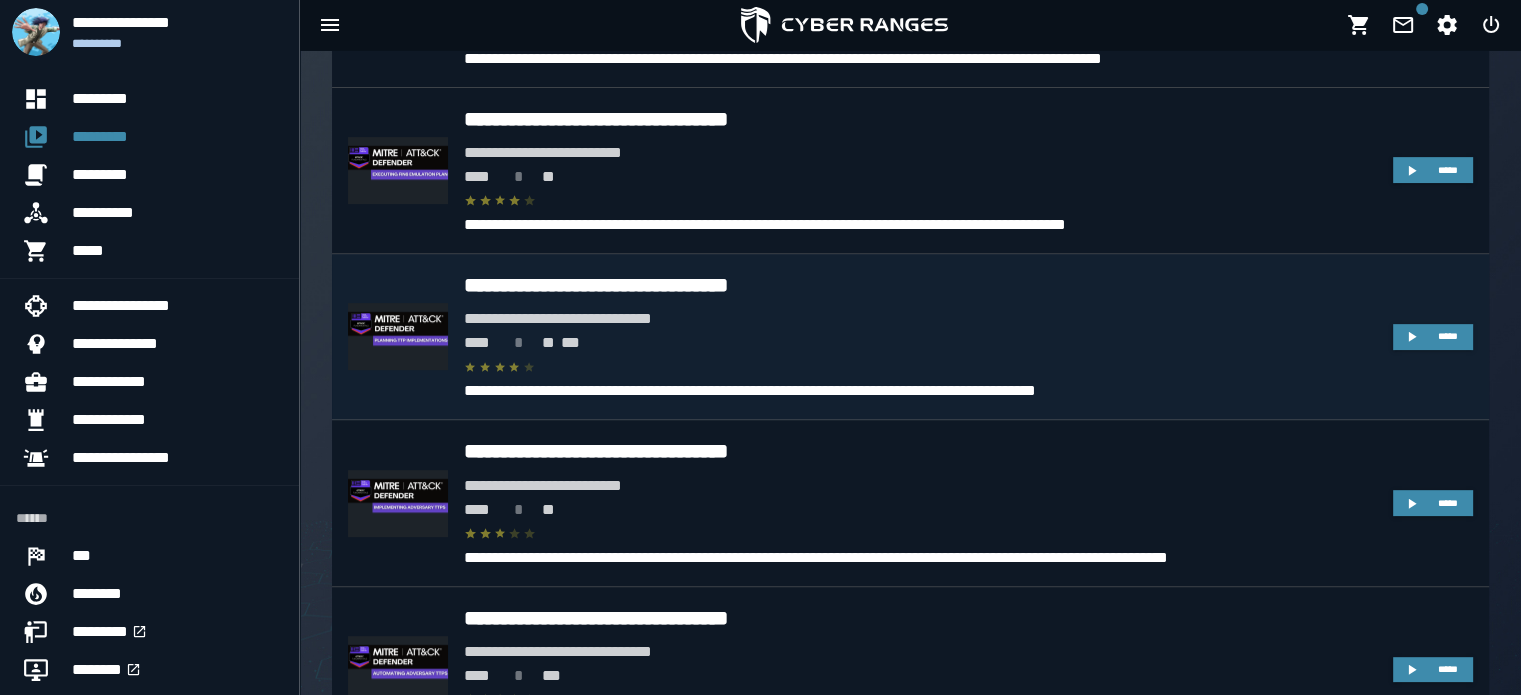 scroll, scrollTop: 759, scrollLeft: 0, axis: vertical 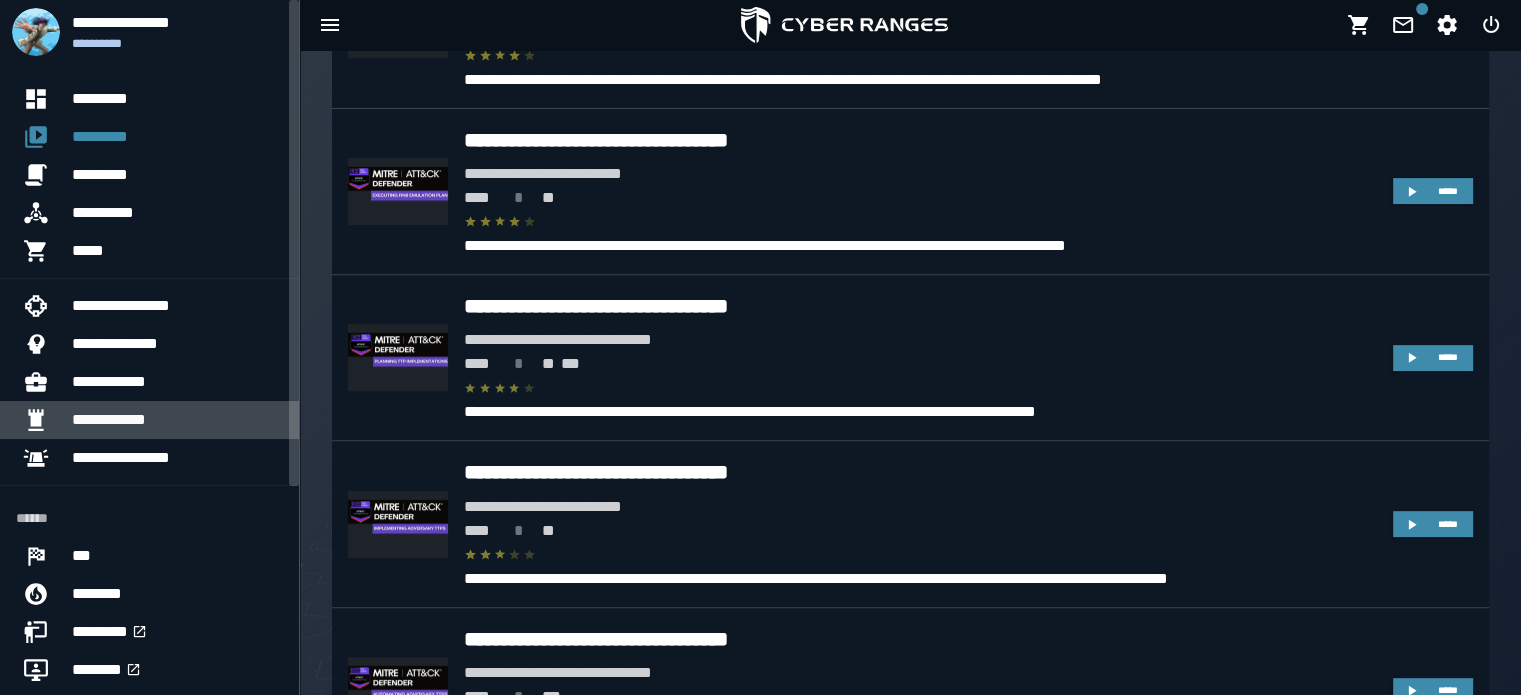 click on "**********" at bounding box center (177, 420) 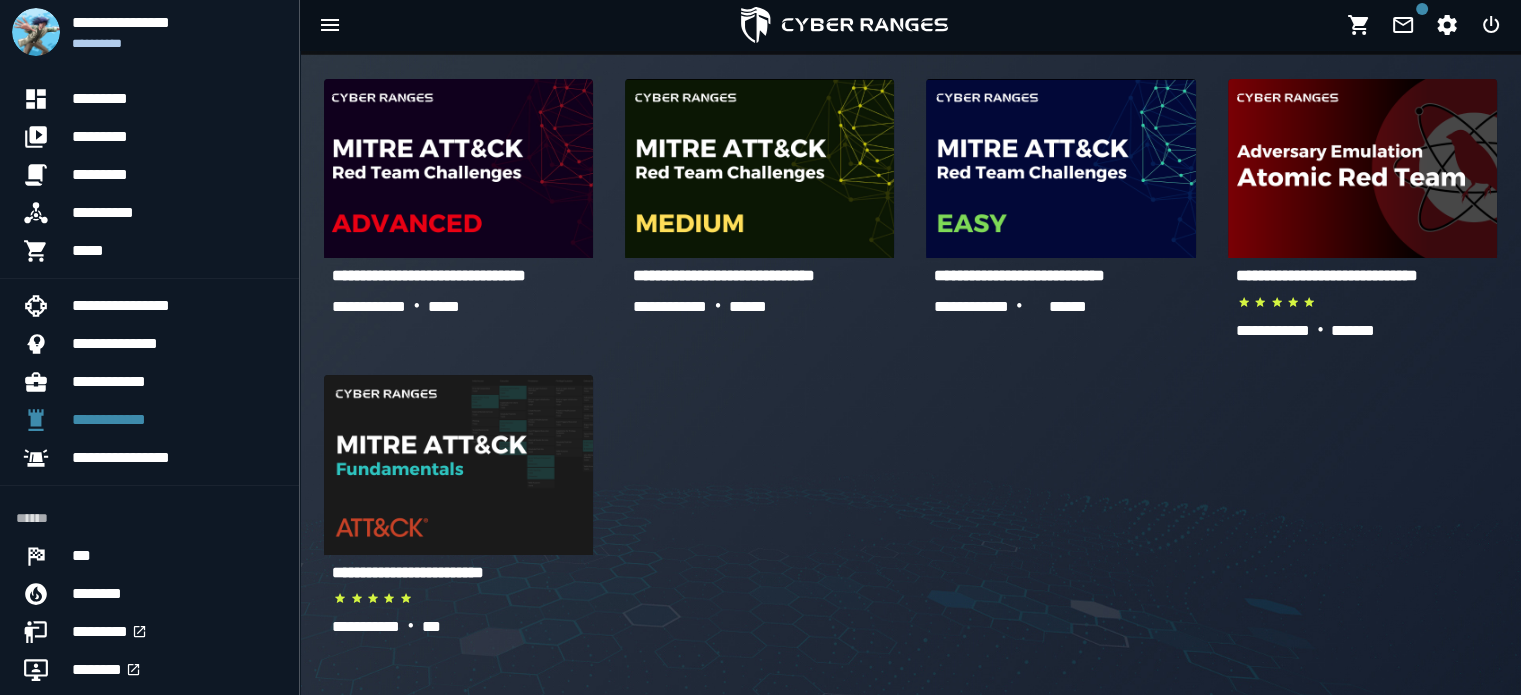 scroll, scrollTop: 52, scrollLeft: 0, axis: vertical 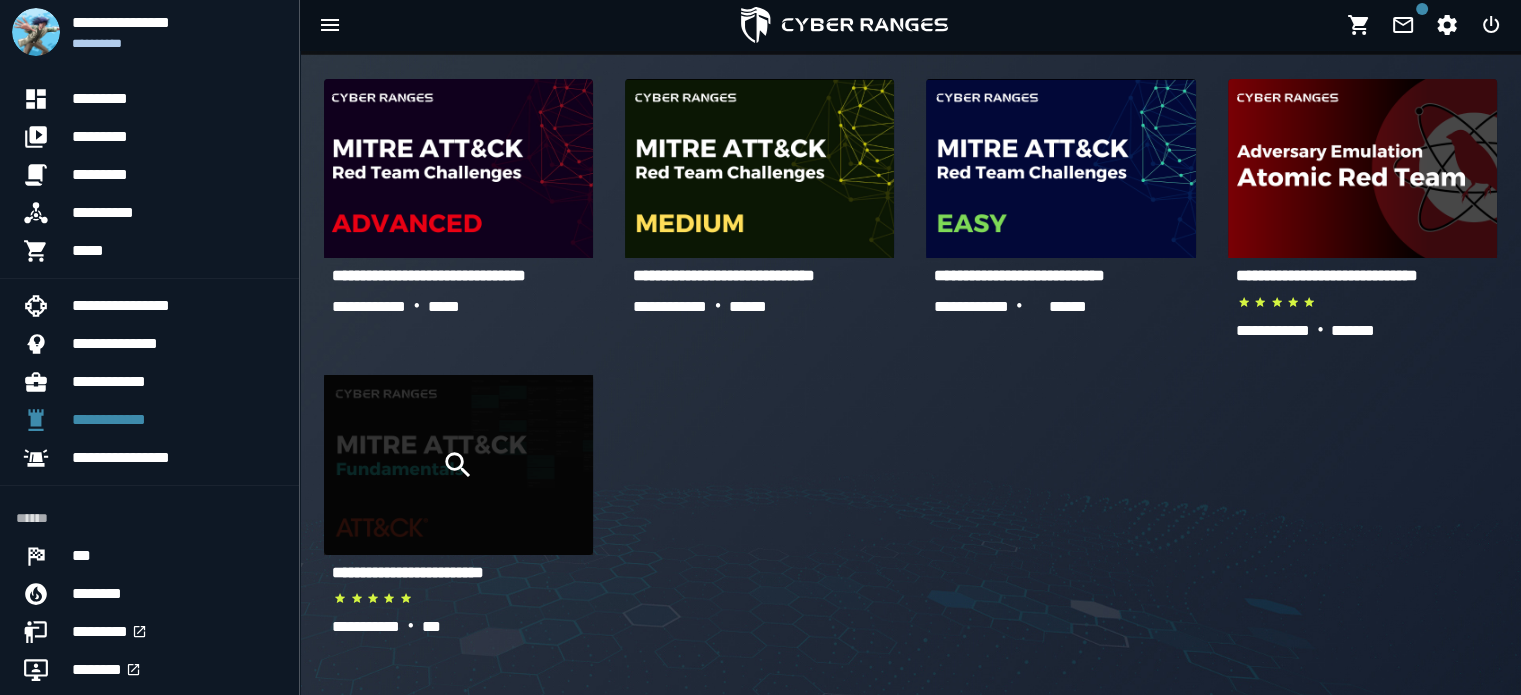 click 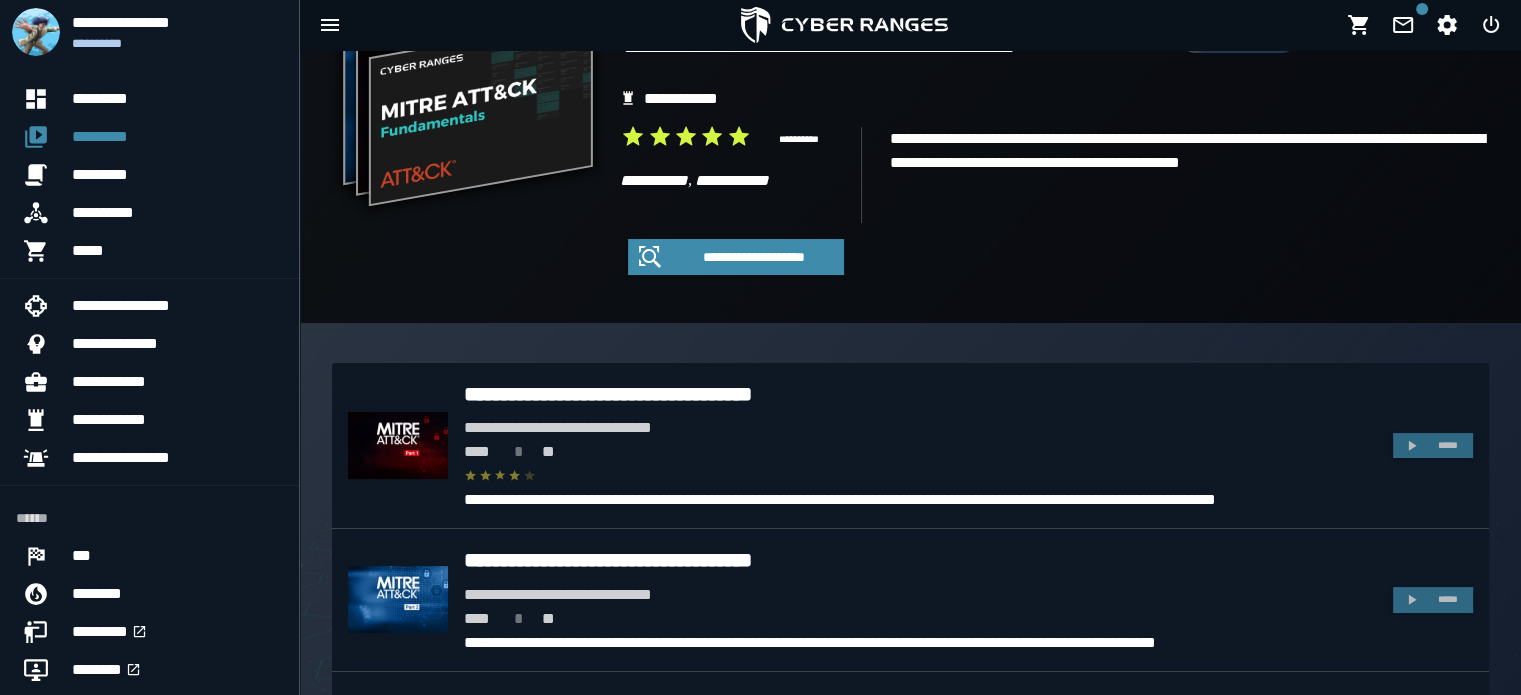 scroll, scrollTop: 188, scrollLeft: 0, axis: vertical 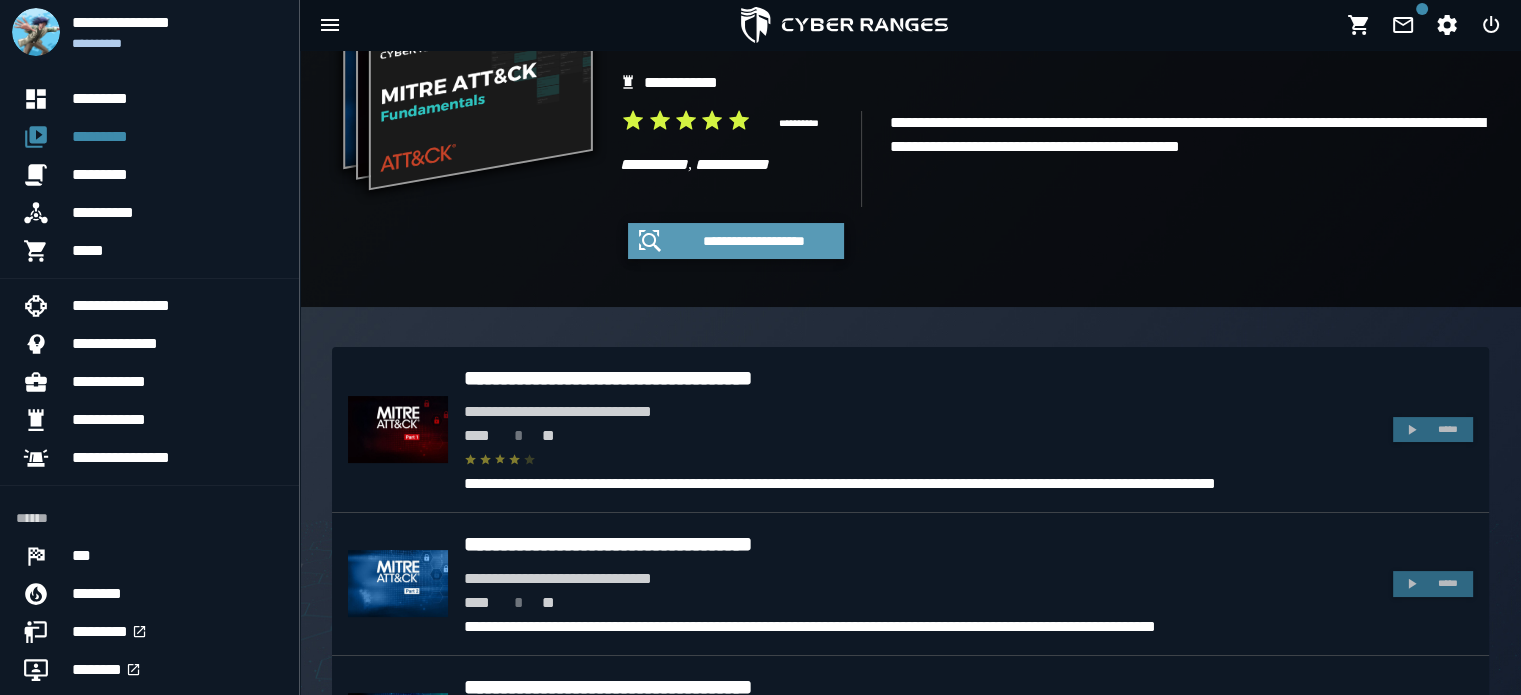 click on "**********" at bounding box center (754, 241) 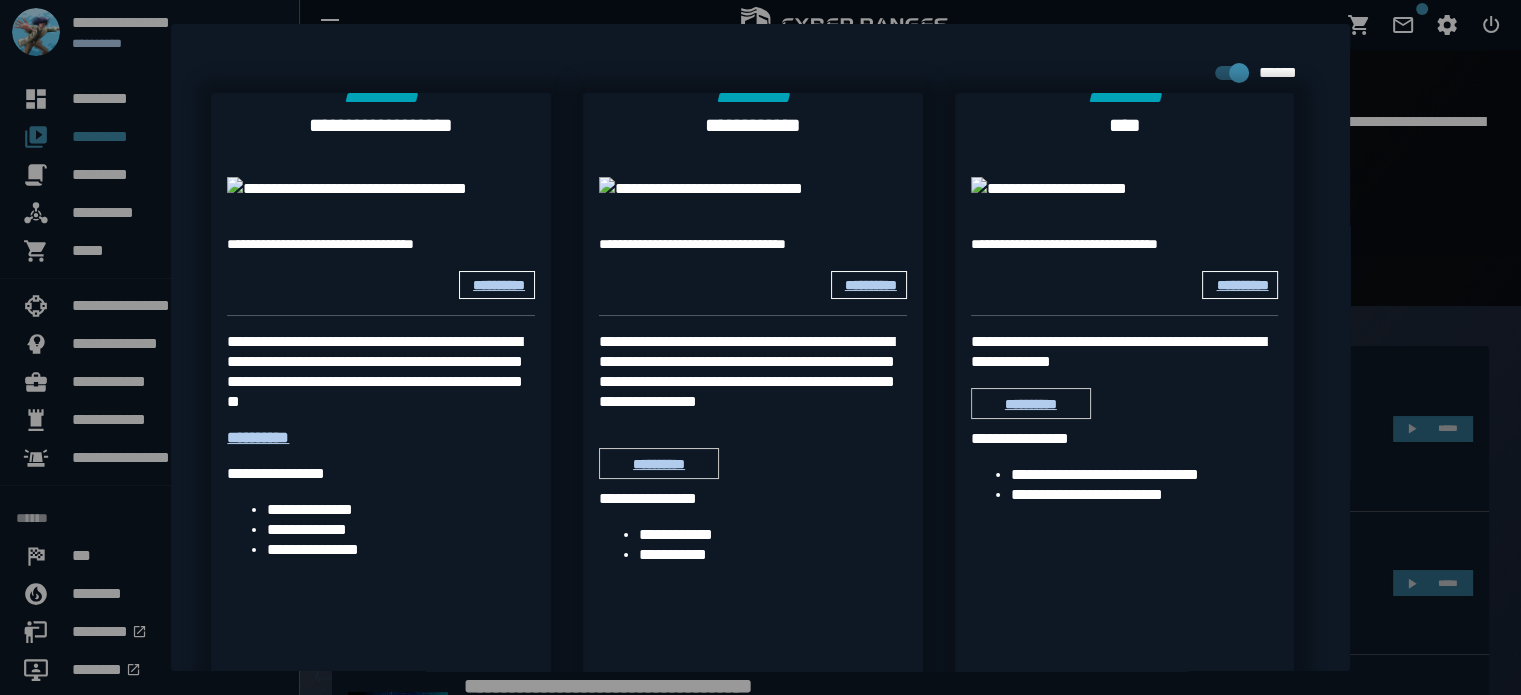 scroll, scrollTop: 0, scrollLeft: 0, axis: both 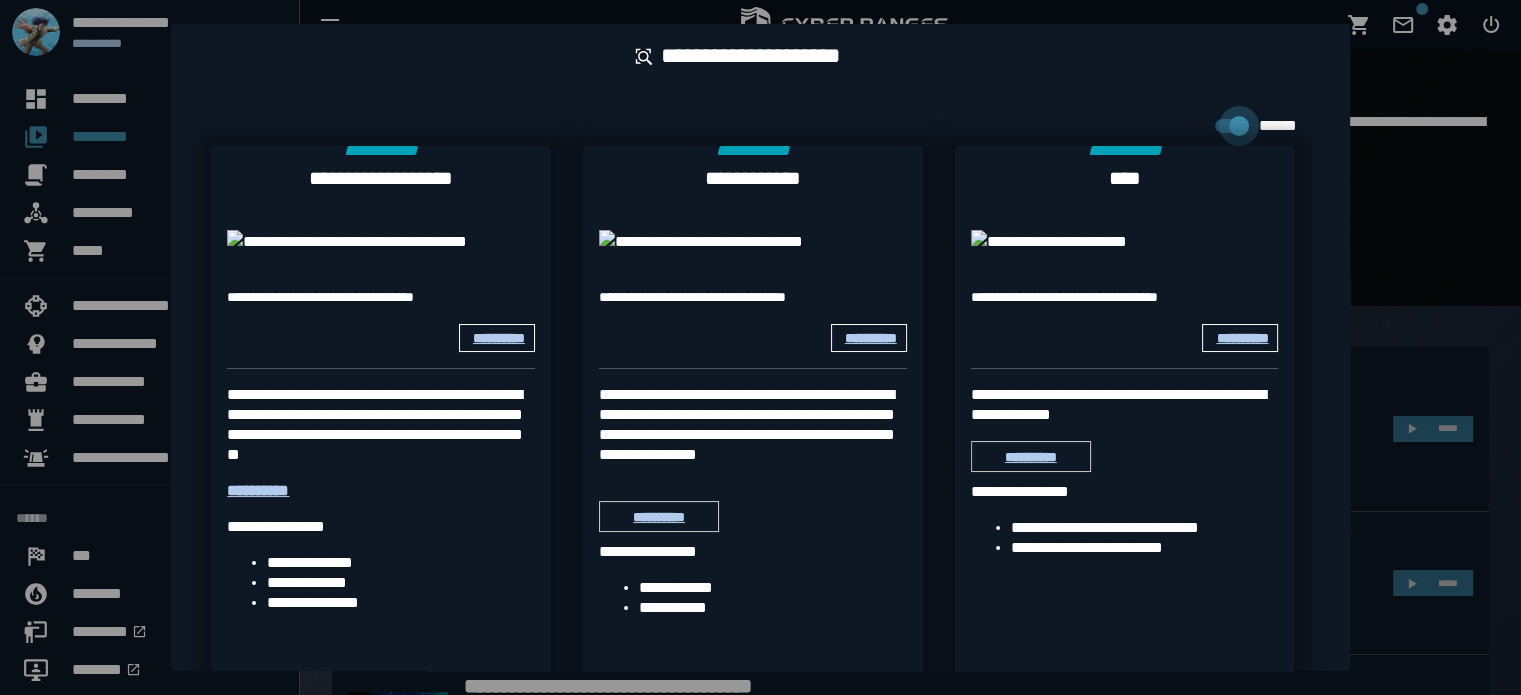 click at bounding box center (1239, 126) 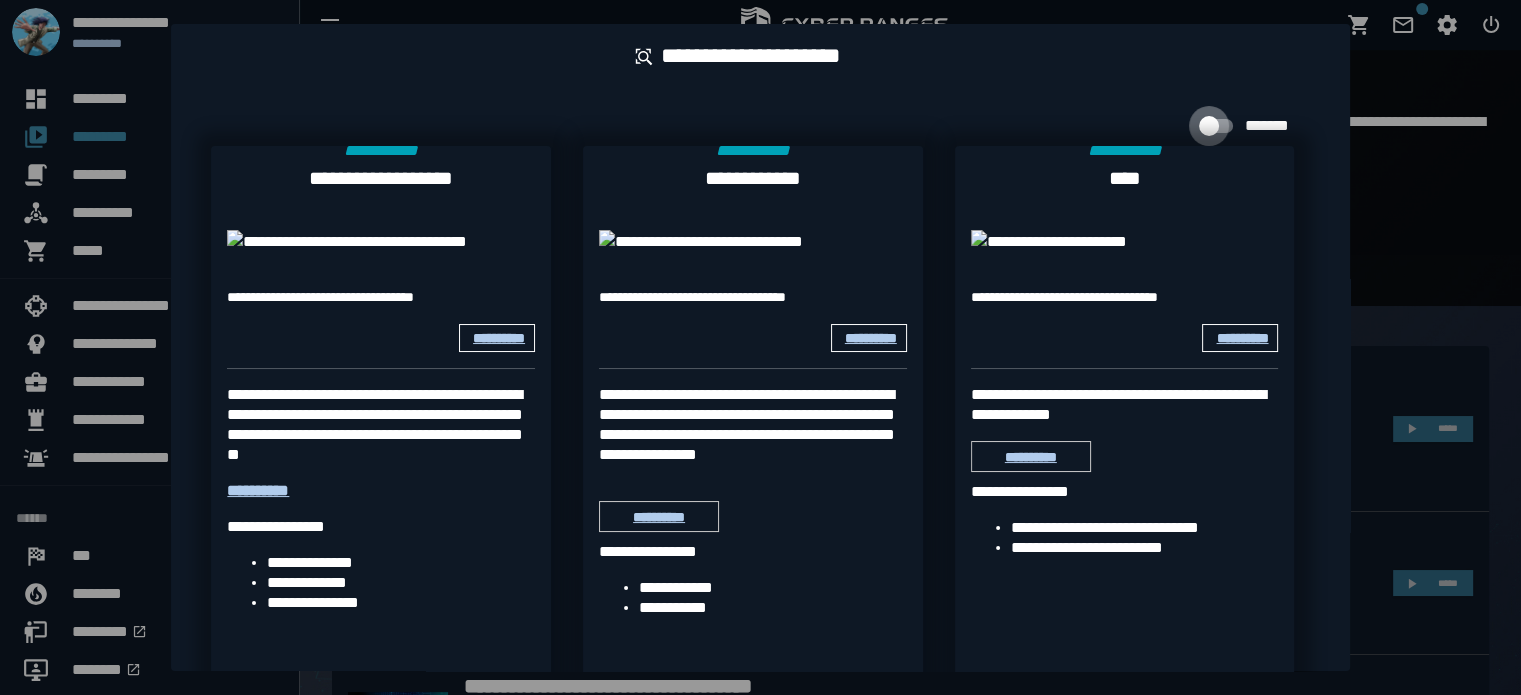 click at bounding box center [760, 347] 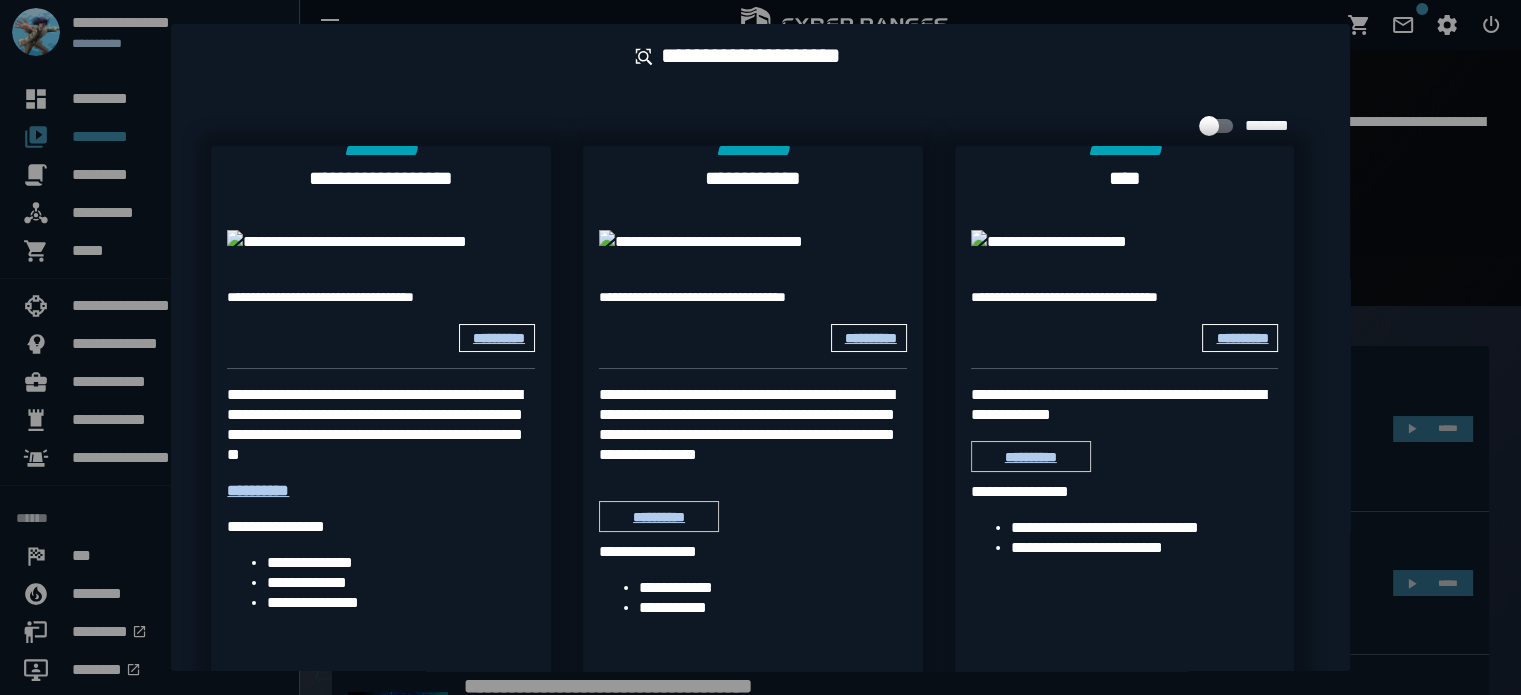 scroll, scrollTop: 188, scrollLeft: 0, axis: vertical 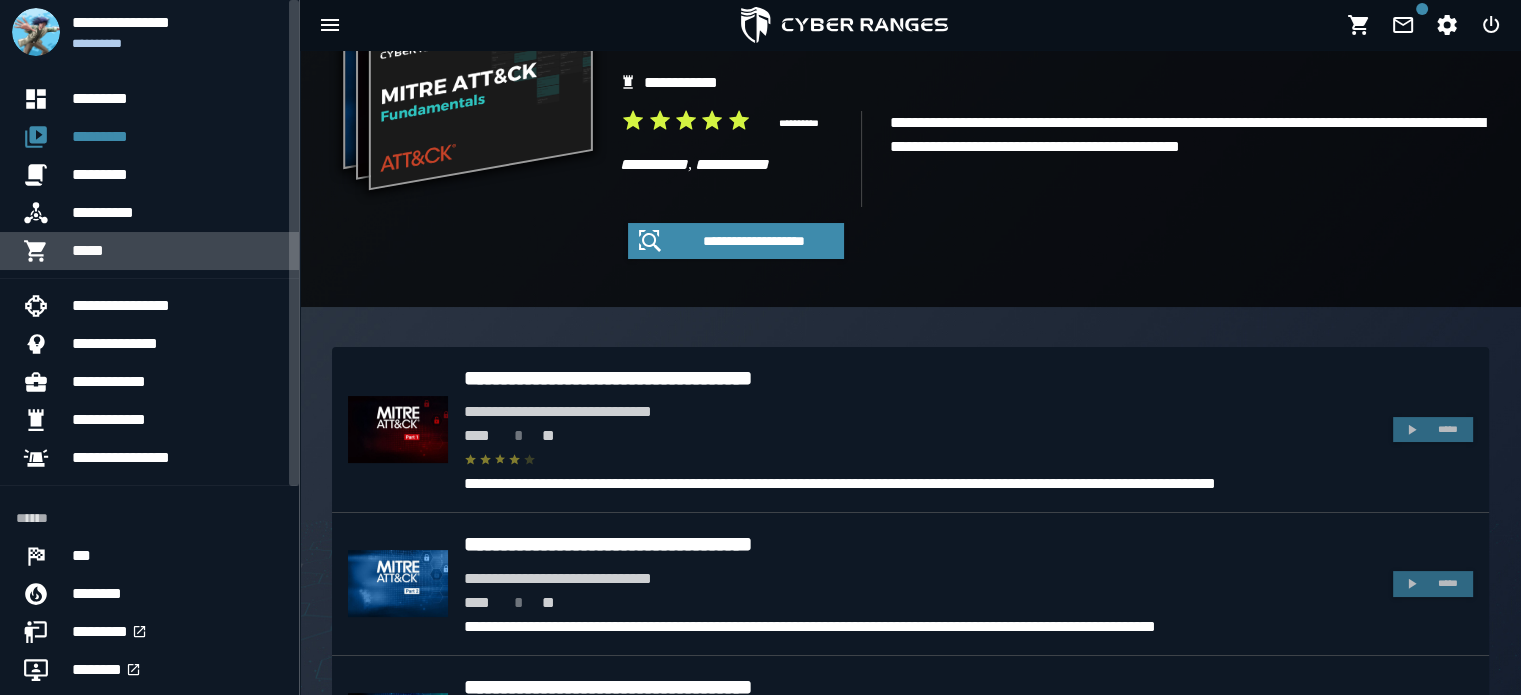 click on "*****" at bounding box center [177, 251] 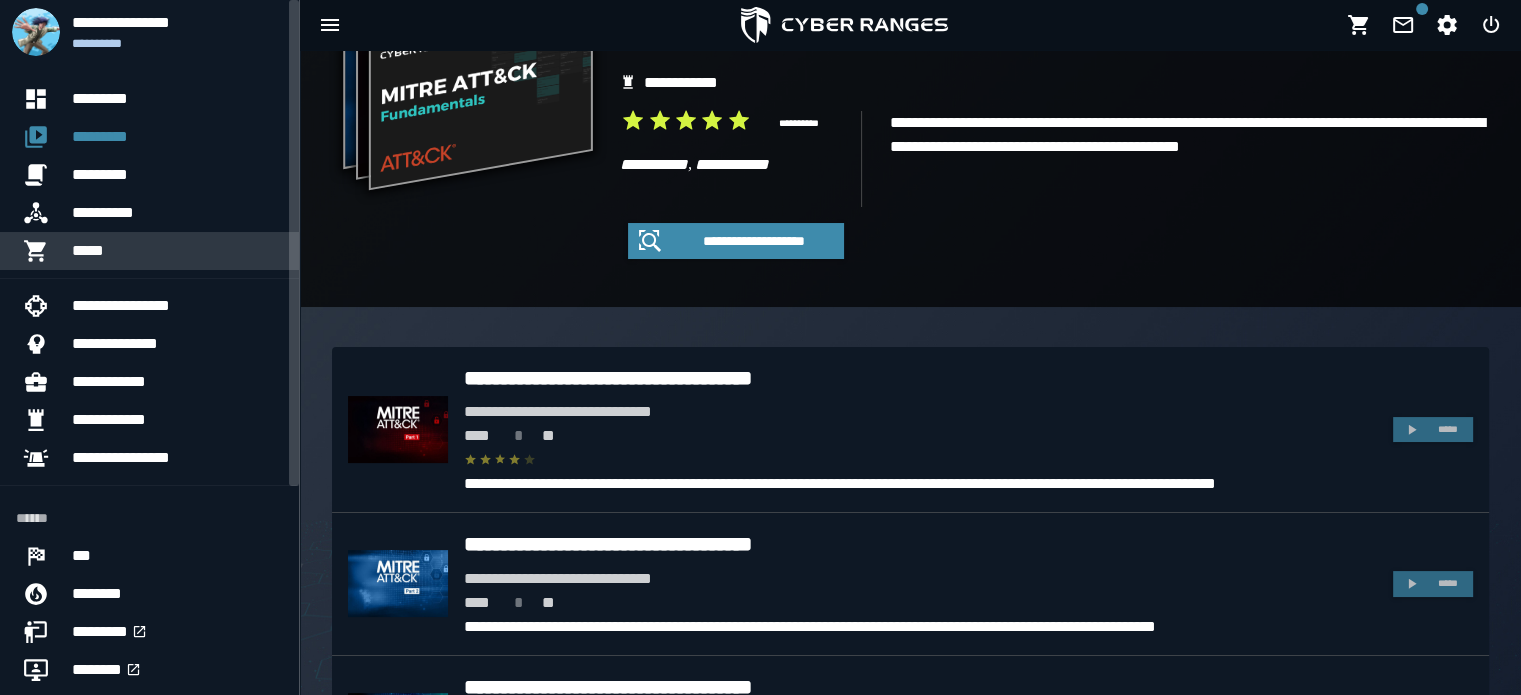 scroll, scrollTop: 0, scrollLeft: 0, axis: both 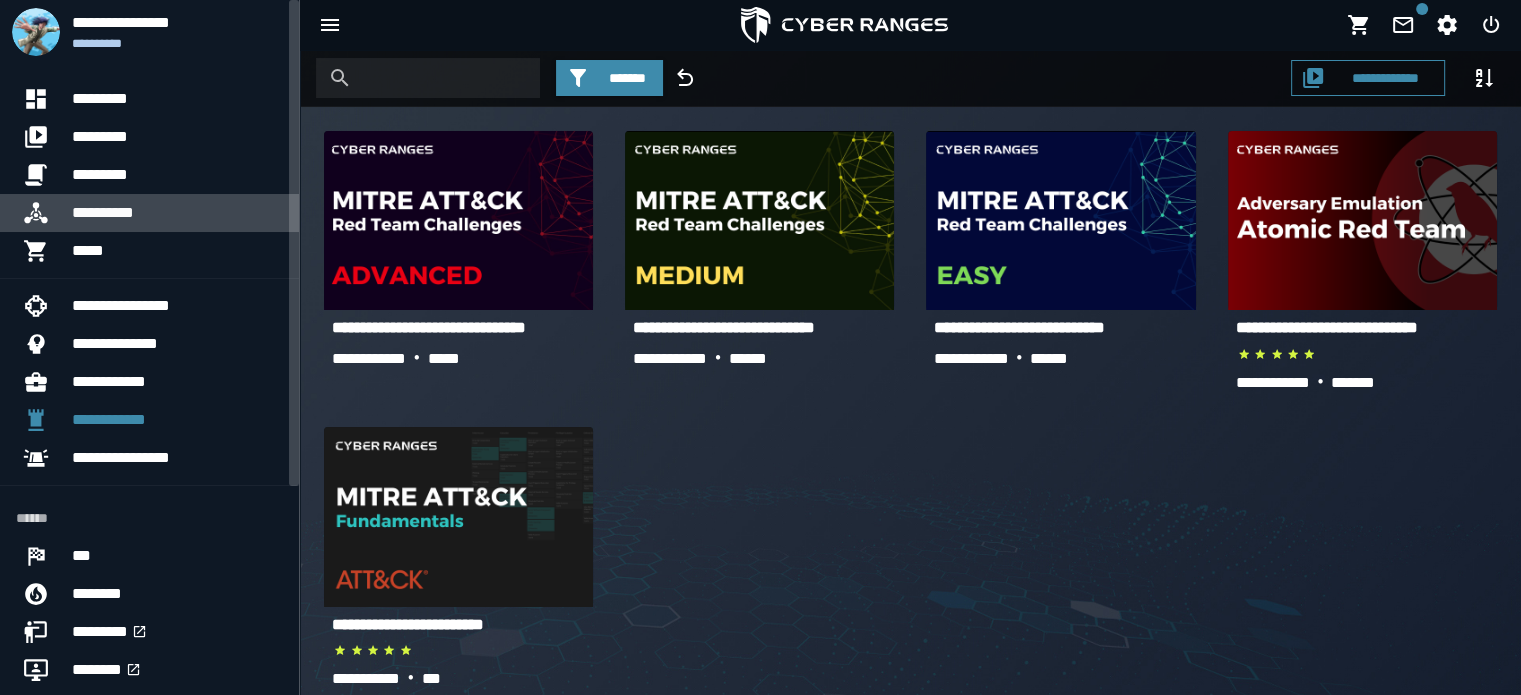 click on "**********" at bounding box center (177, 213) 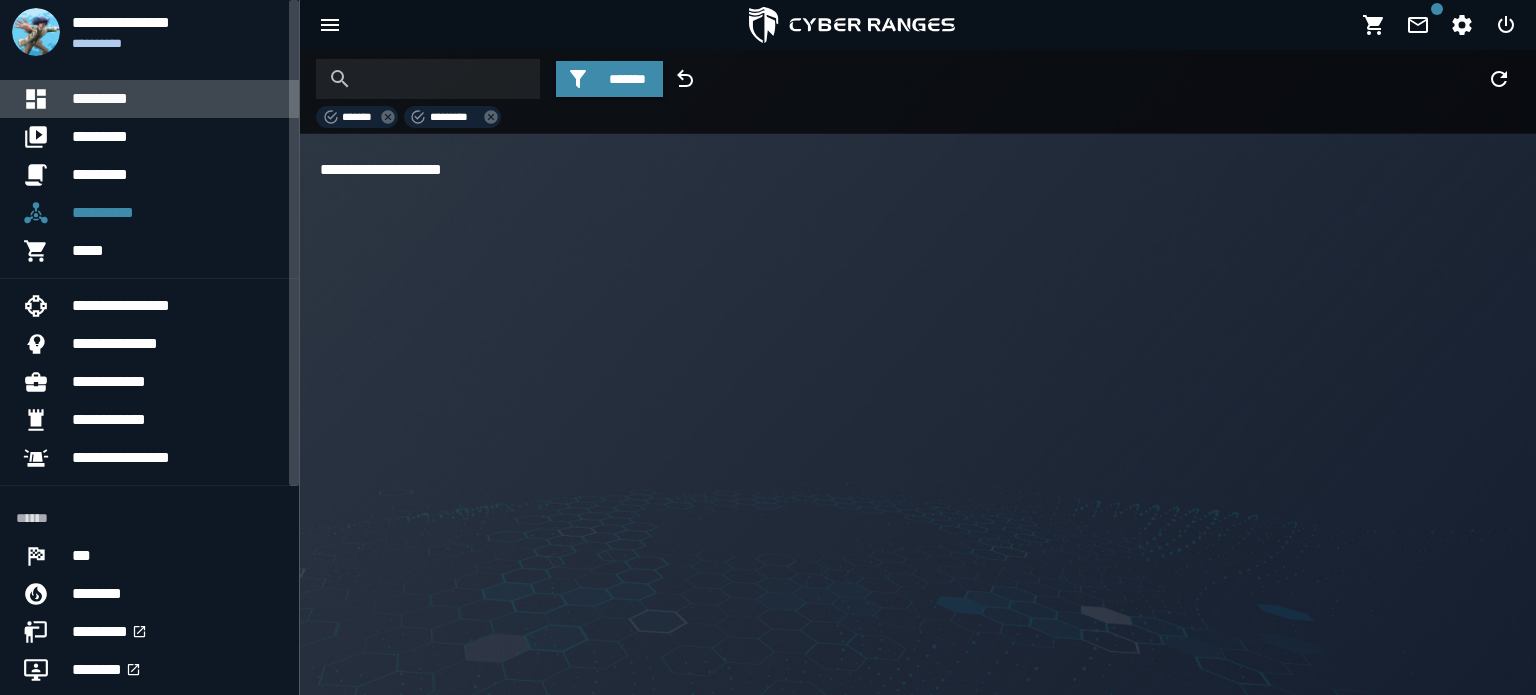 click on "*********" at bounding box center (177, 99) 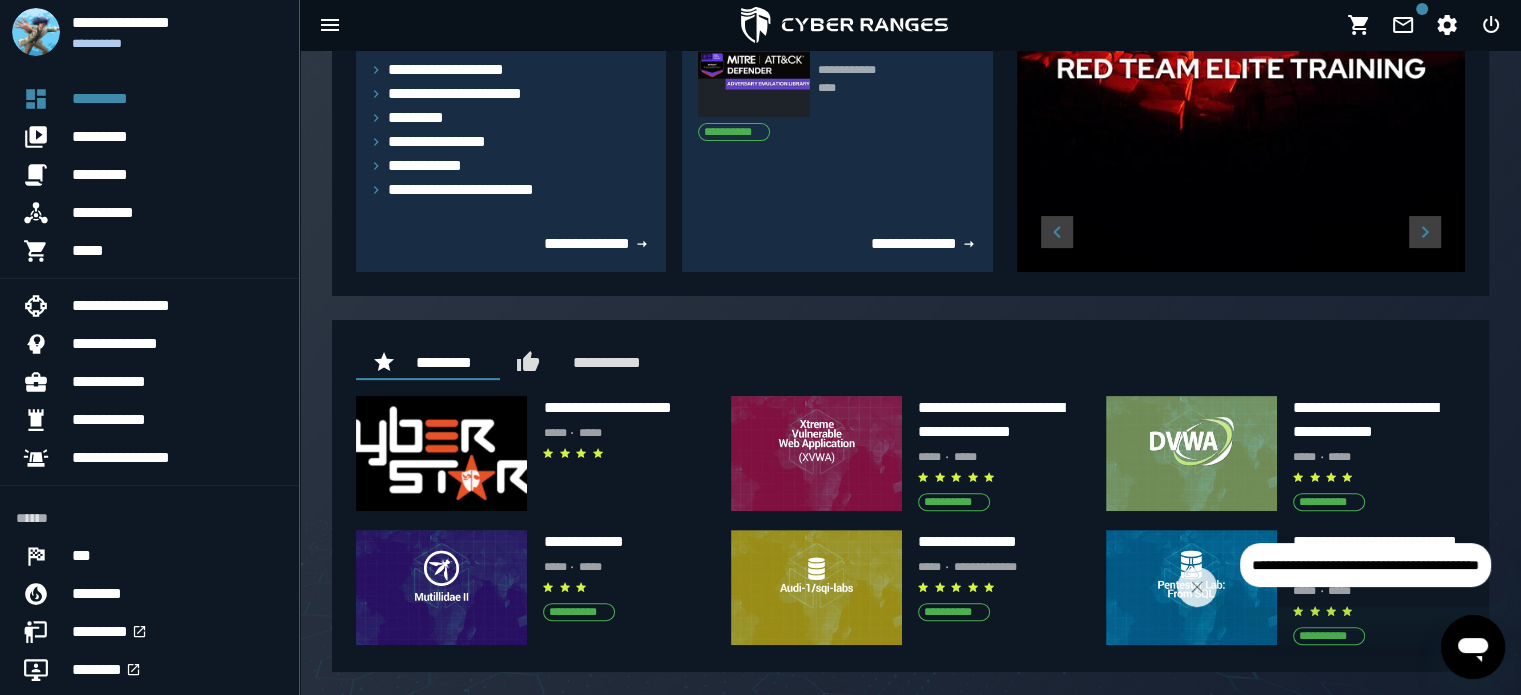 scroll, scrollTop: 0, scrollLeft: 0, axis: both 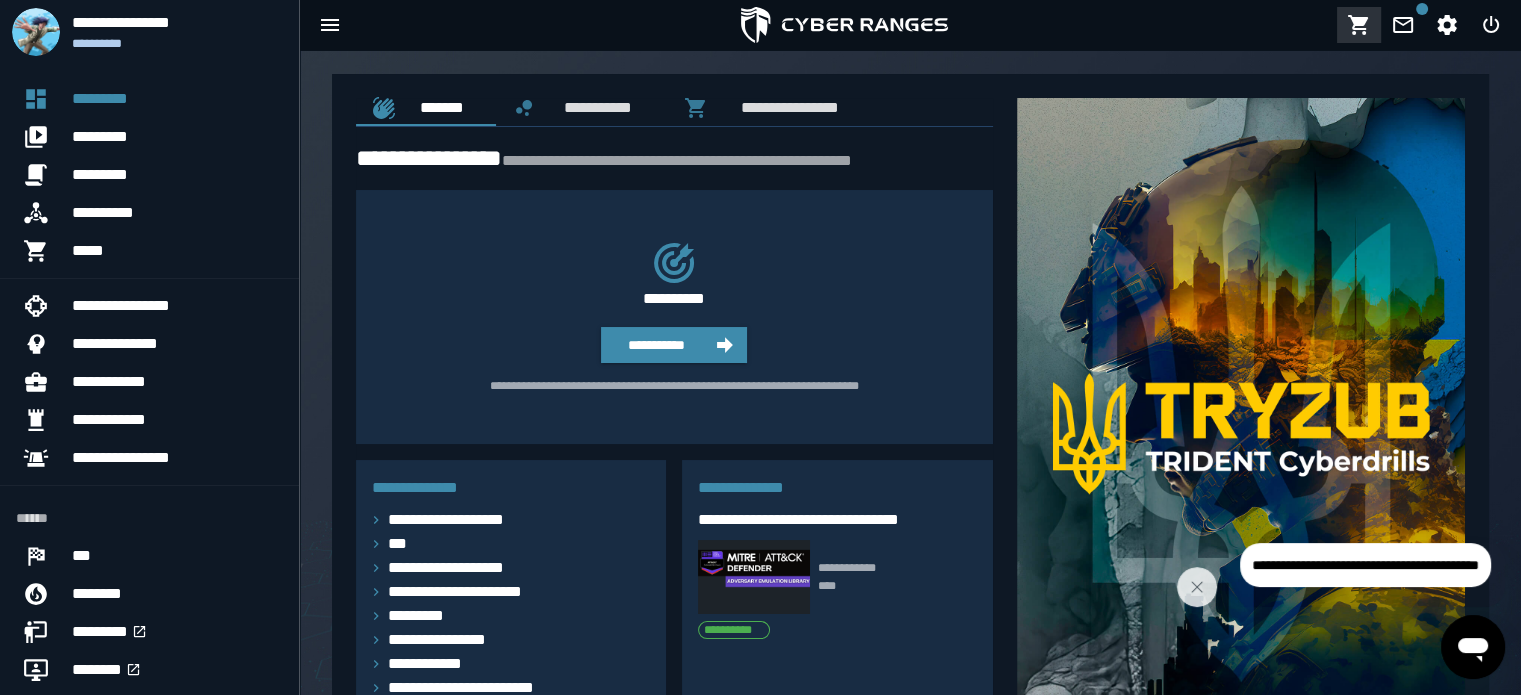 click 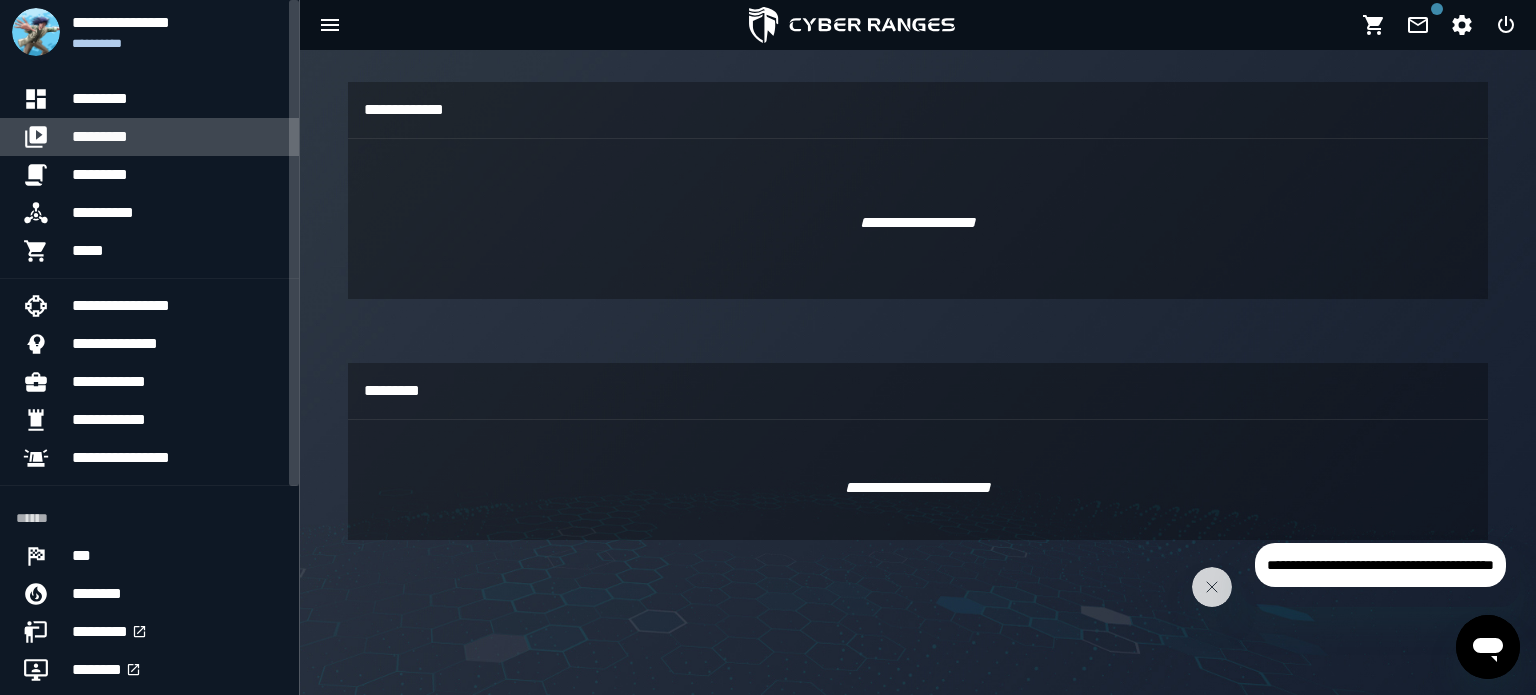 click on "*********" at bounding box center [177, 137] 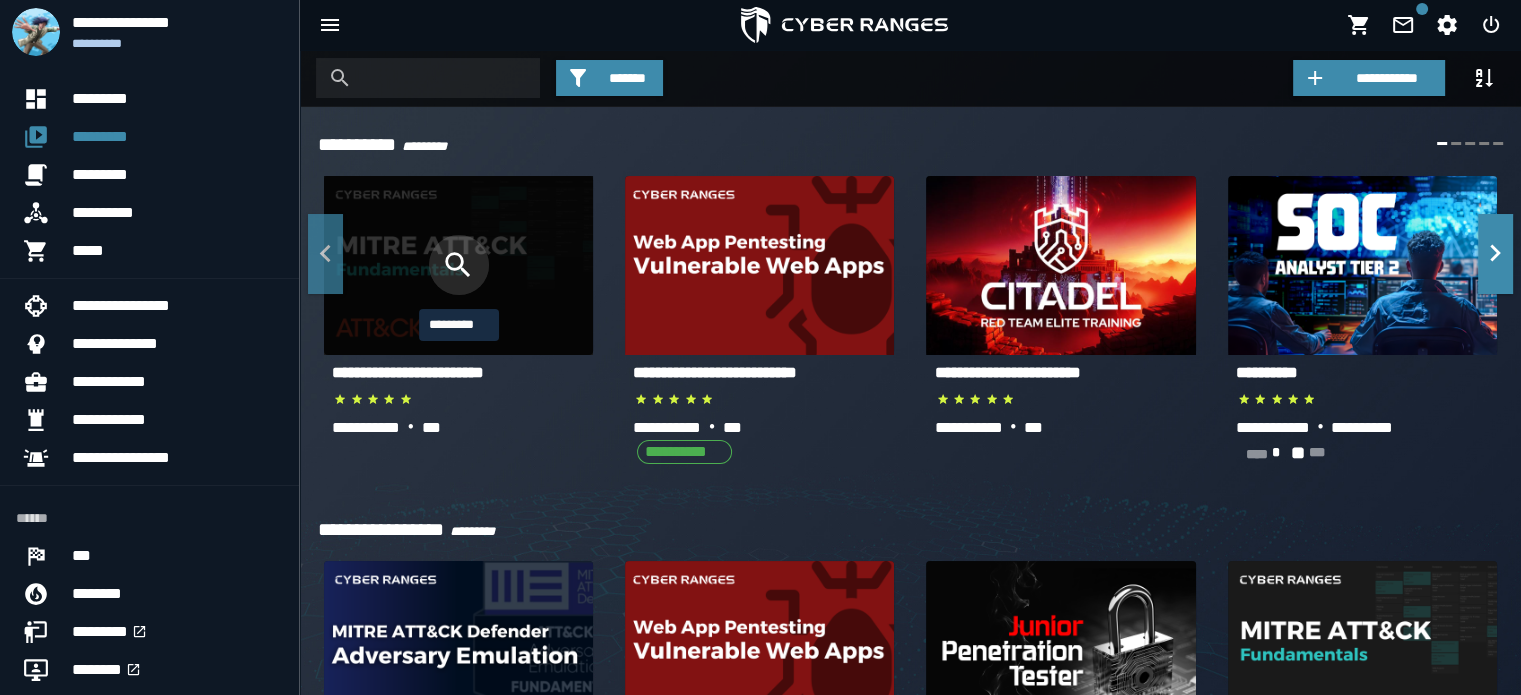 click 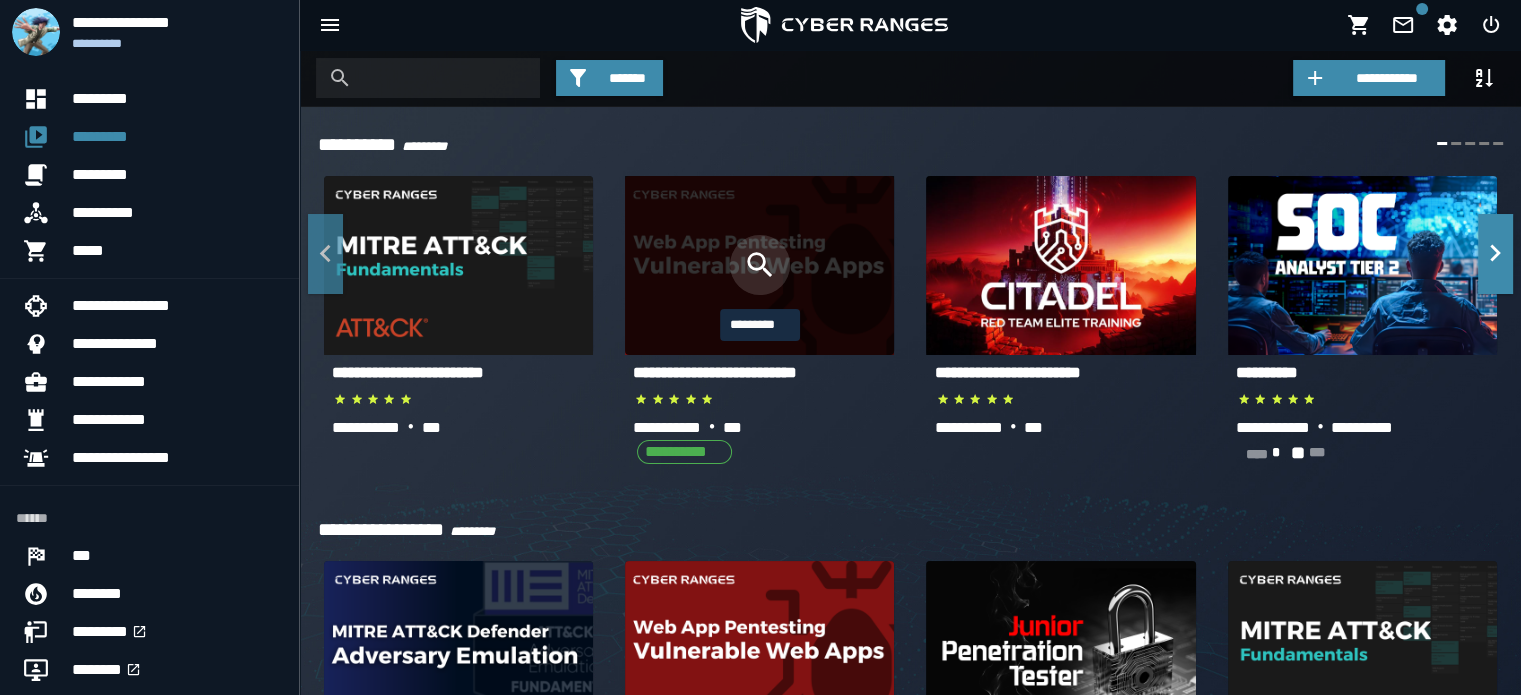 click at bounding box center [760, 265] 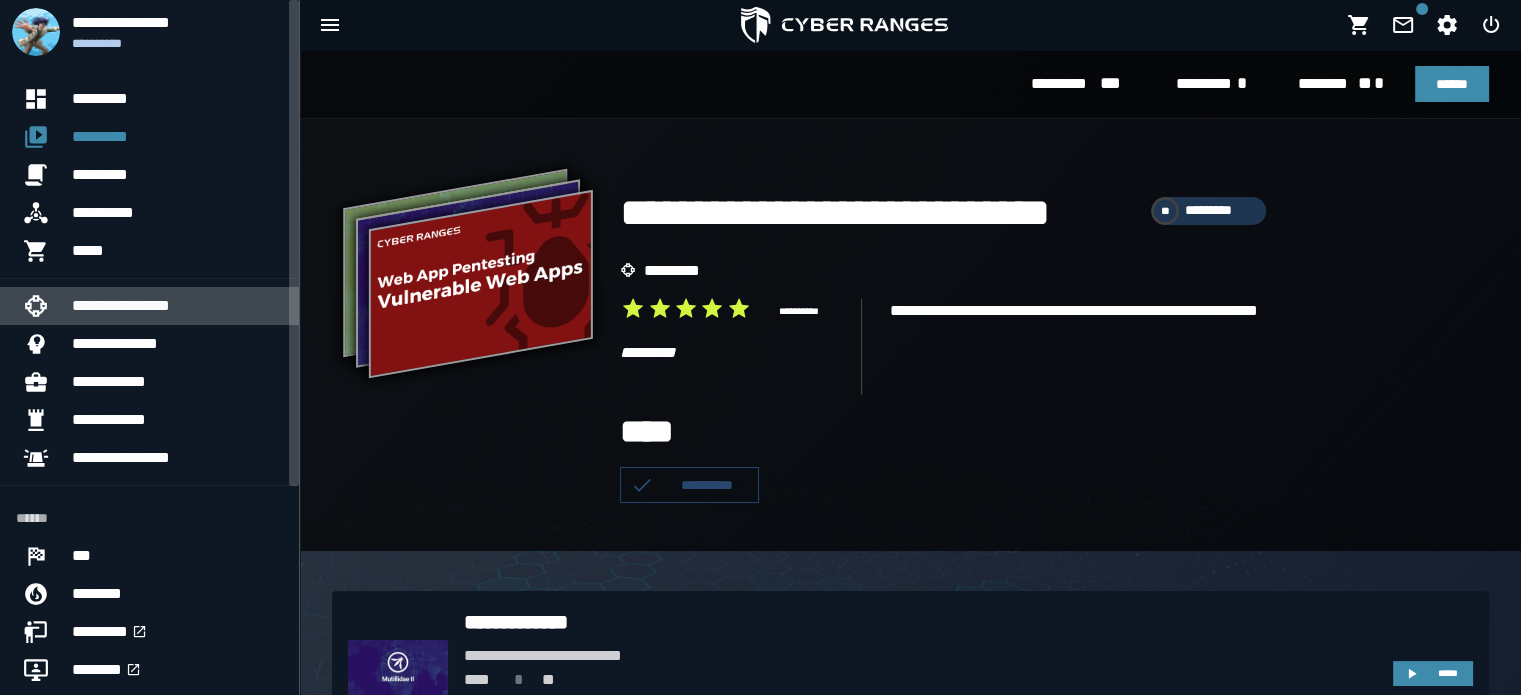 click on "**********" at bounding box center [177, 306] 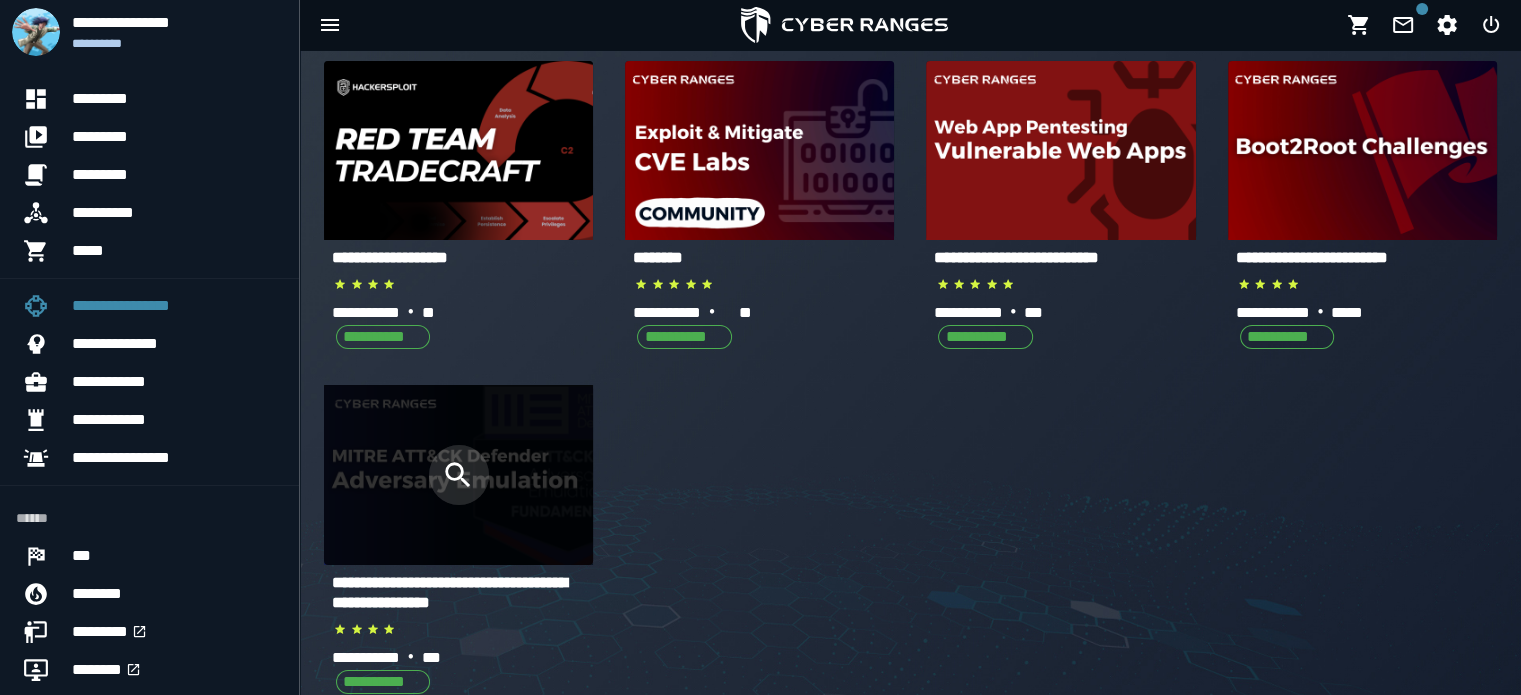 scroll, scrollTop: 63, scrollLeft: 0, axis: vertical 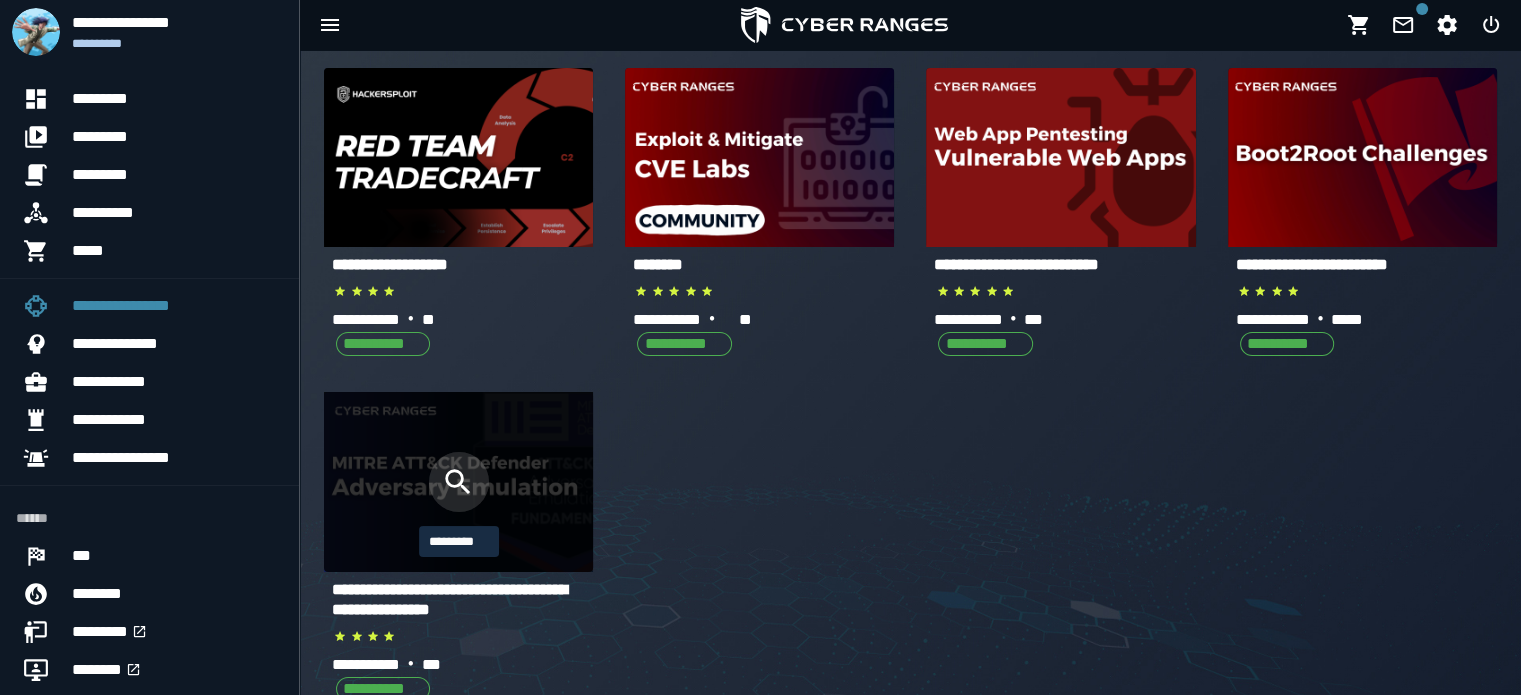 click 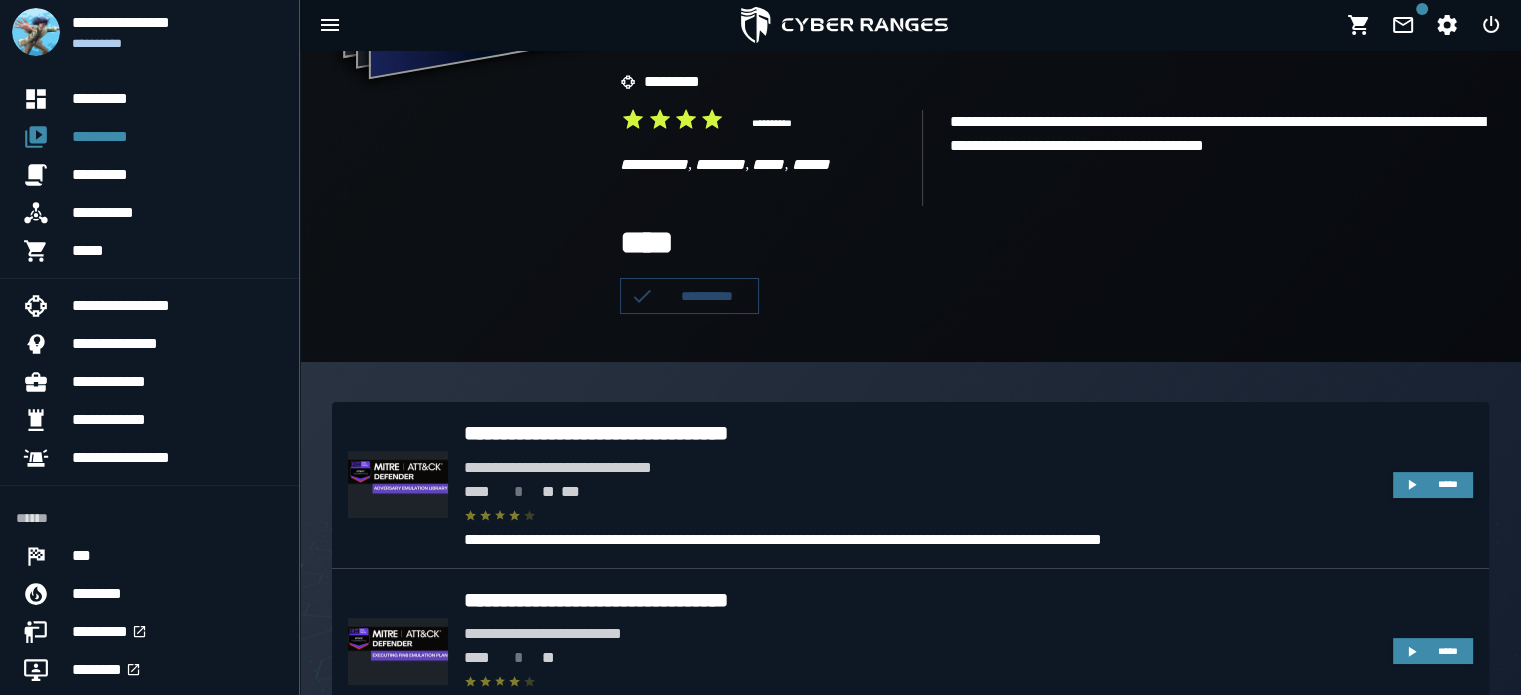scroll, scrollTop: 387, scrollLeft: 0, axis: vertical 